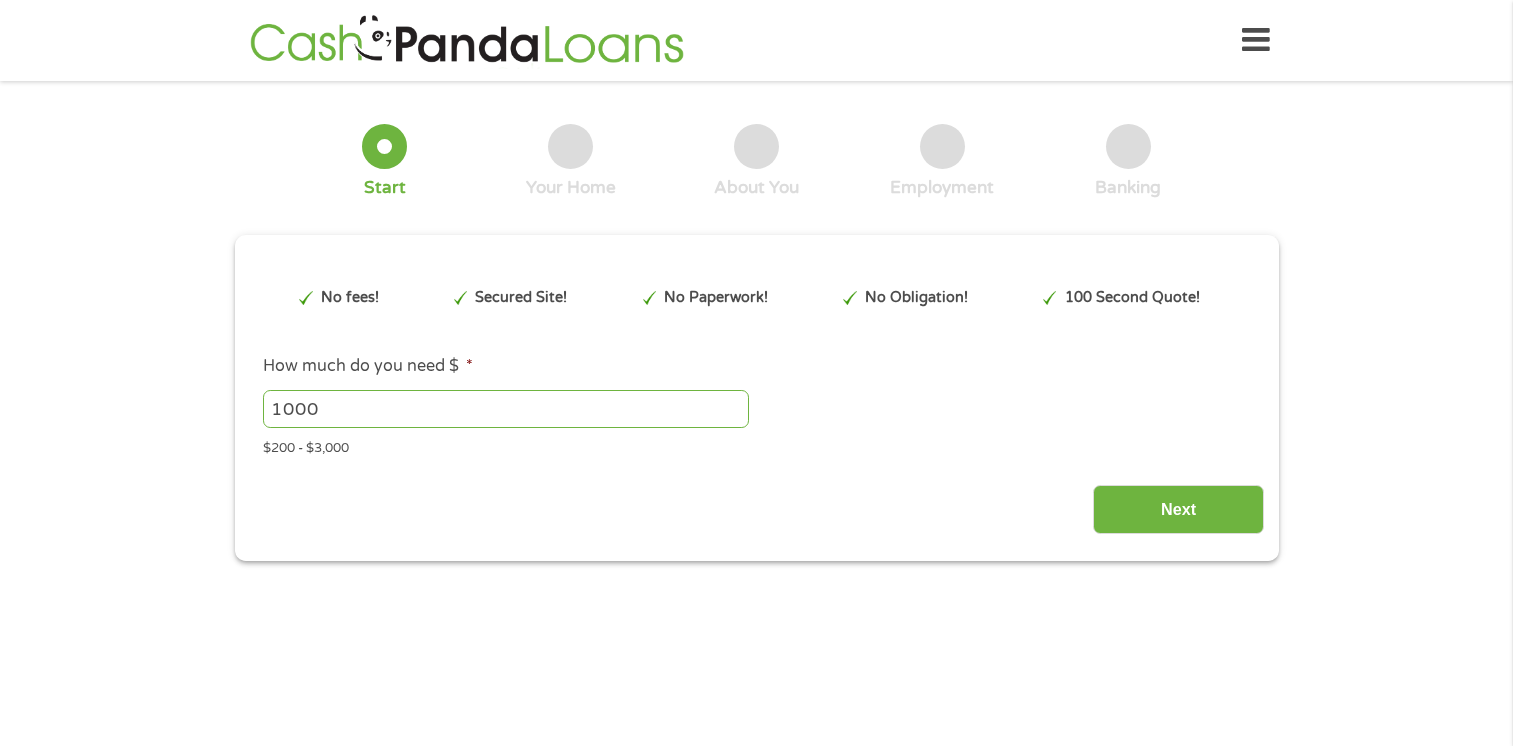 scroll, scrollTop: 0, scrollLeft: 0, axis: both 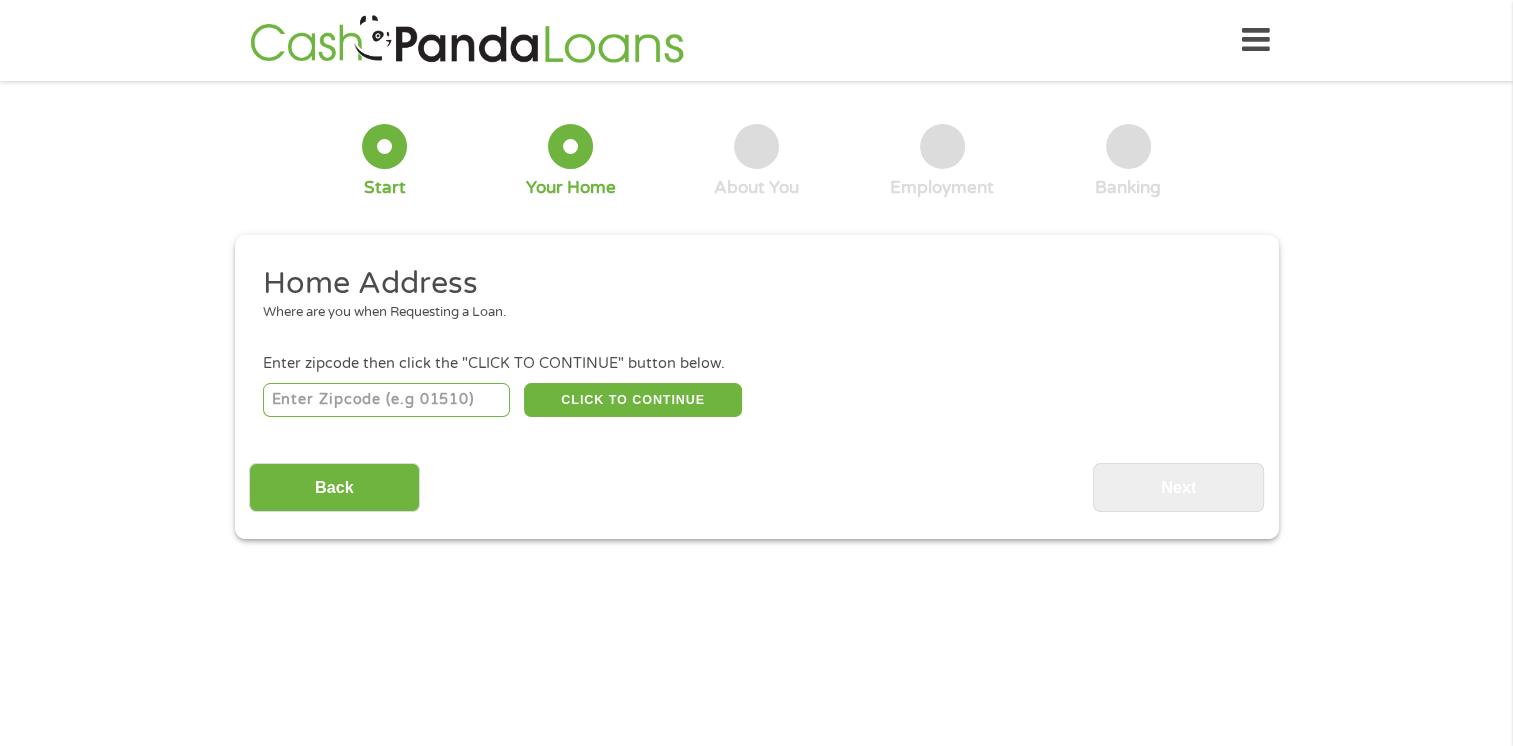click at bounding box center [386, 400] 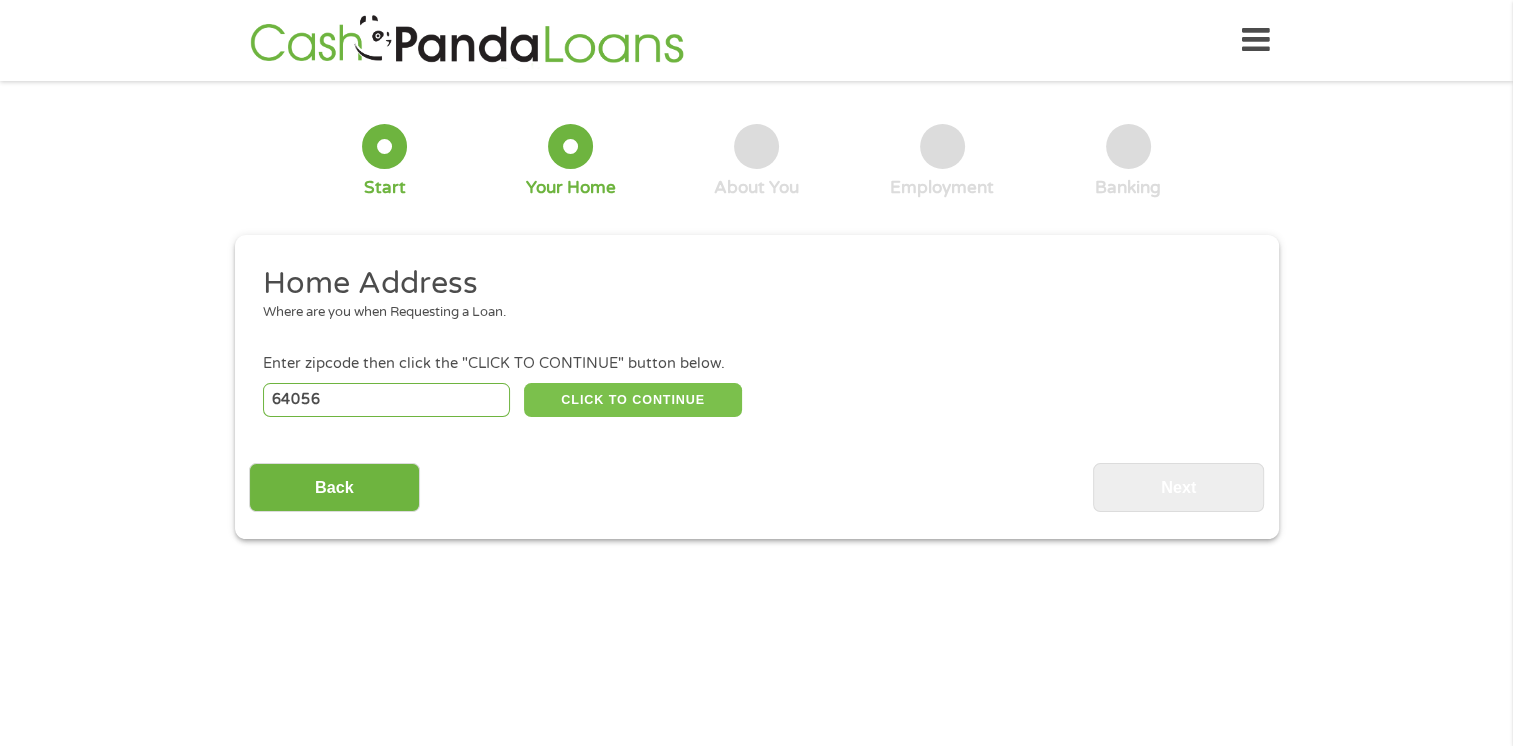 type on "64056" 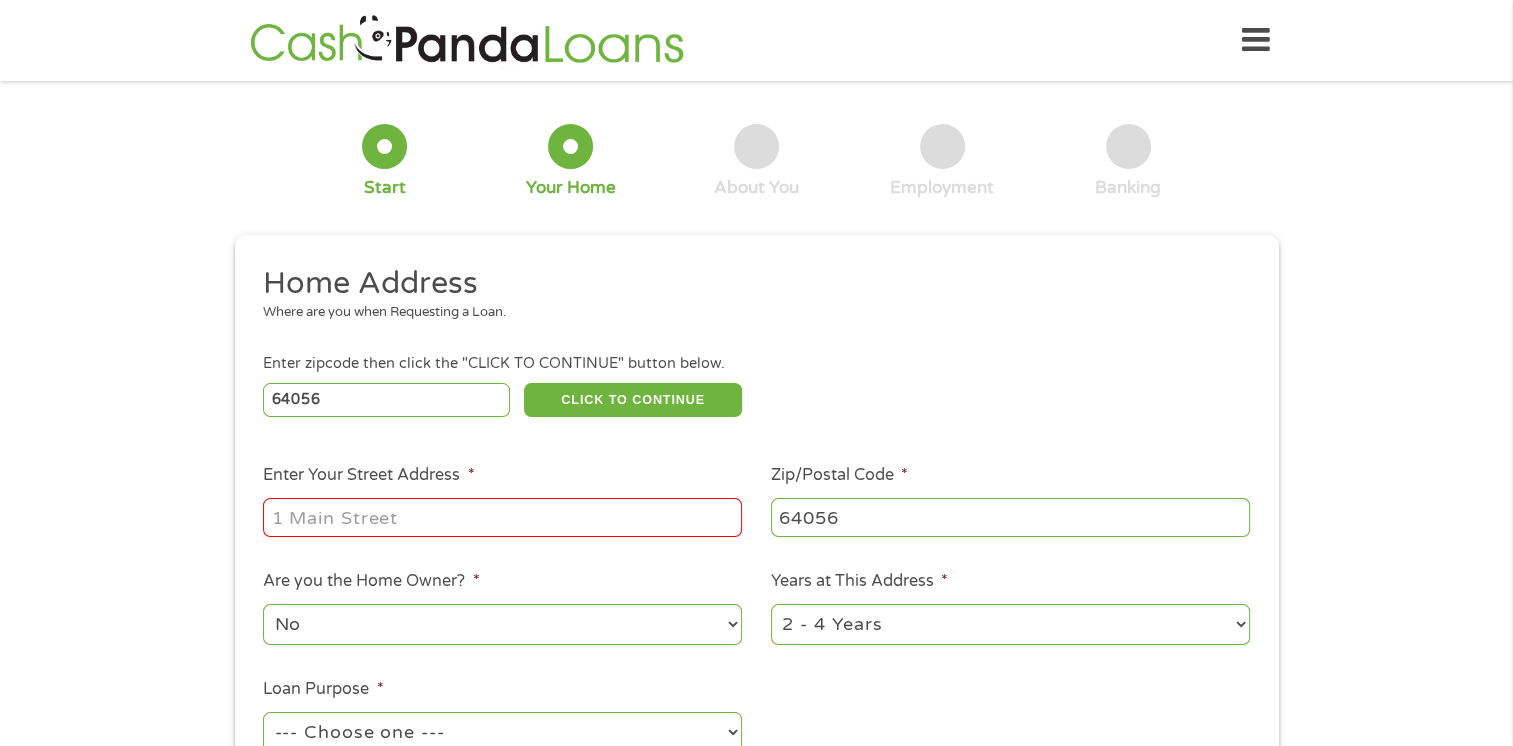 click on "Enter Your Street Address *" at bounding box center [502, 517] 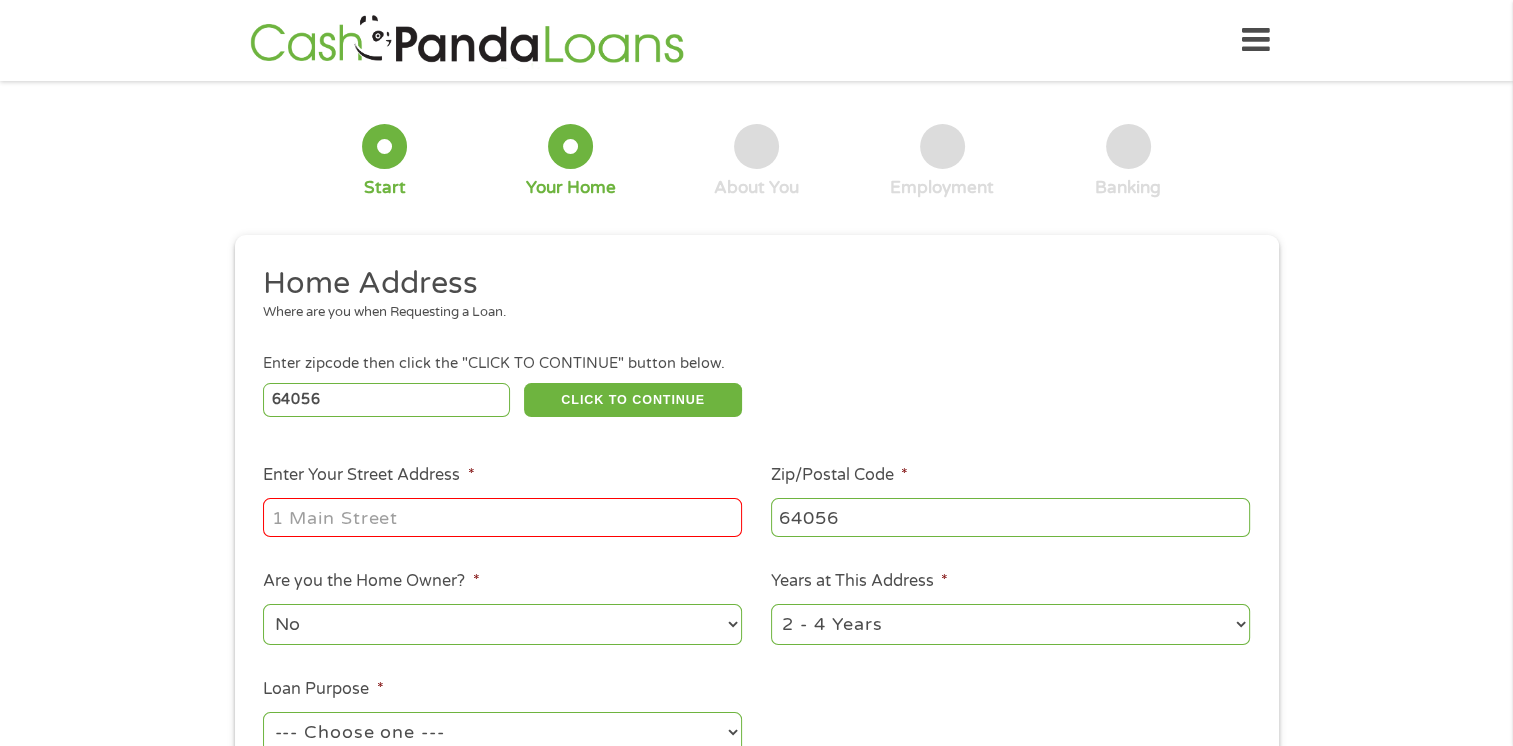 type on "[NUMBER] [STREET]" 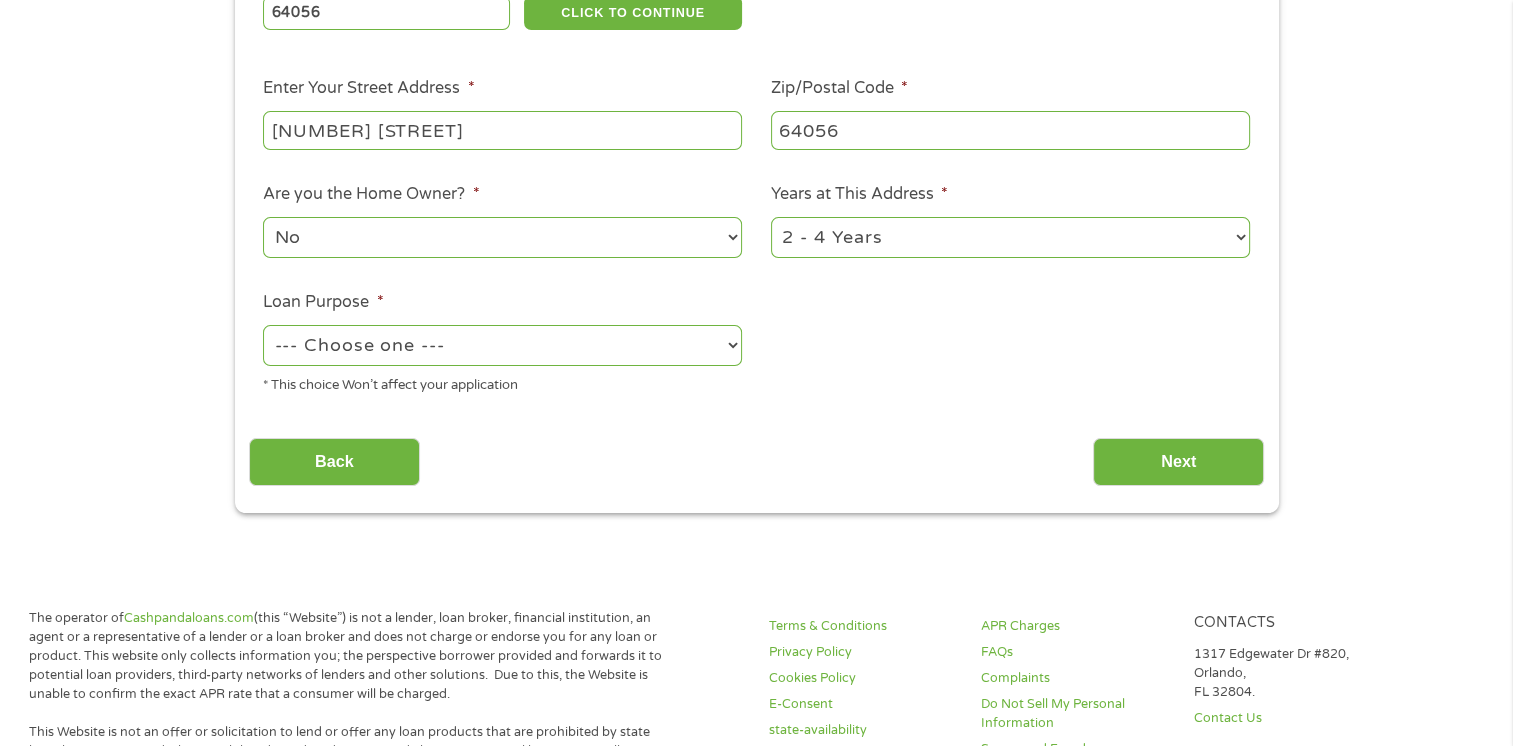 scroll, scrollTop: 400, scrollLeft: 0, axis: vertical 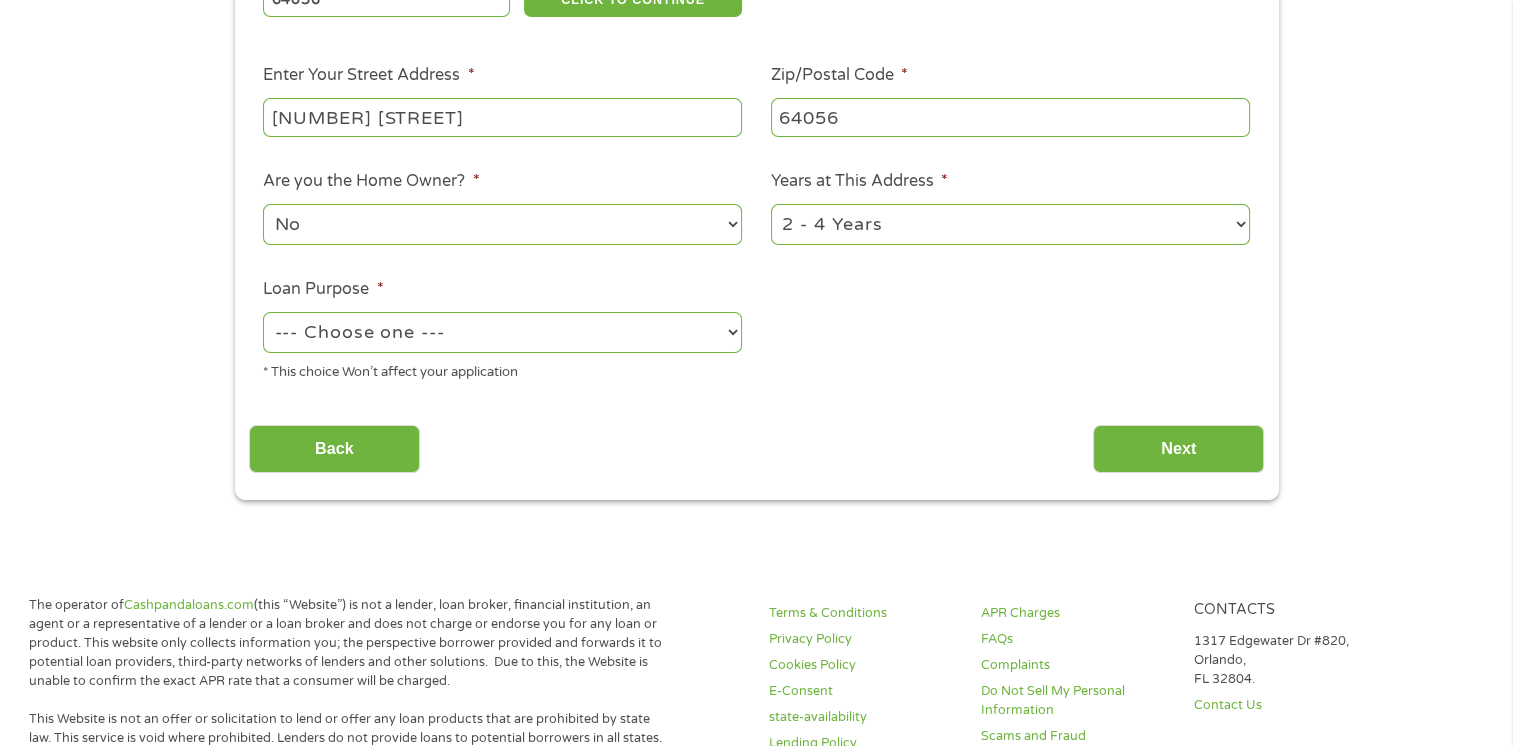 click on "1 Year or less 1 - 2 Years 2 - 4 Years Over 4 Years" at bounding box center (1010, 224) 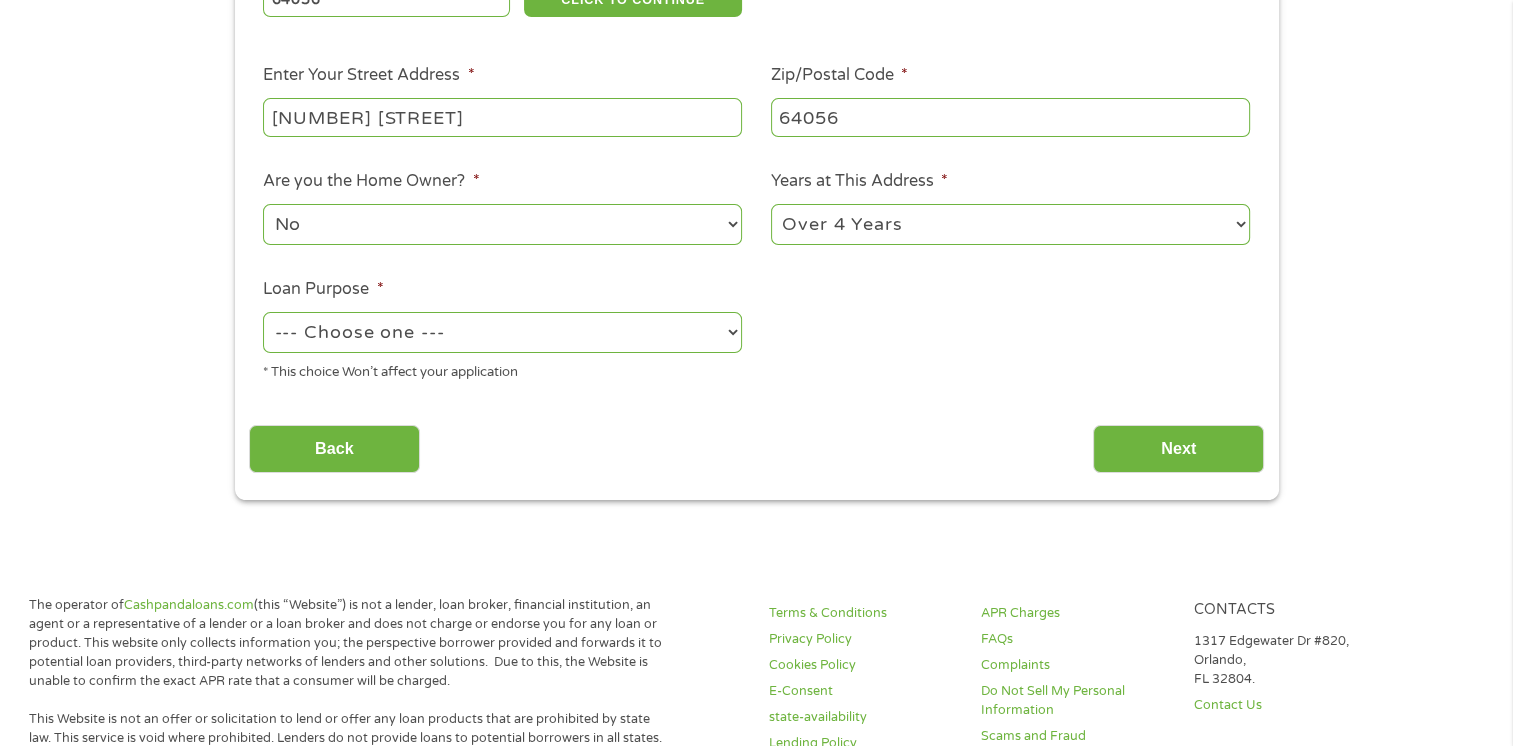 click on "1 Year or less 1 - 2 Years 2 - 4 Years Over 4 Years" at bounding box center (1010, 224) 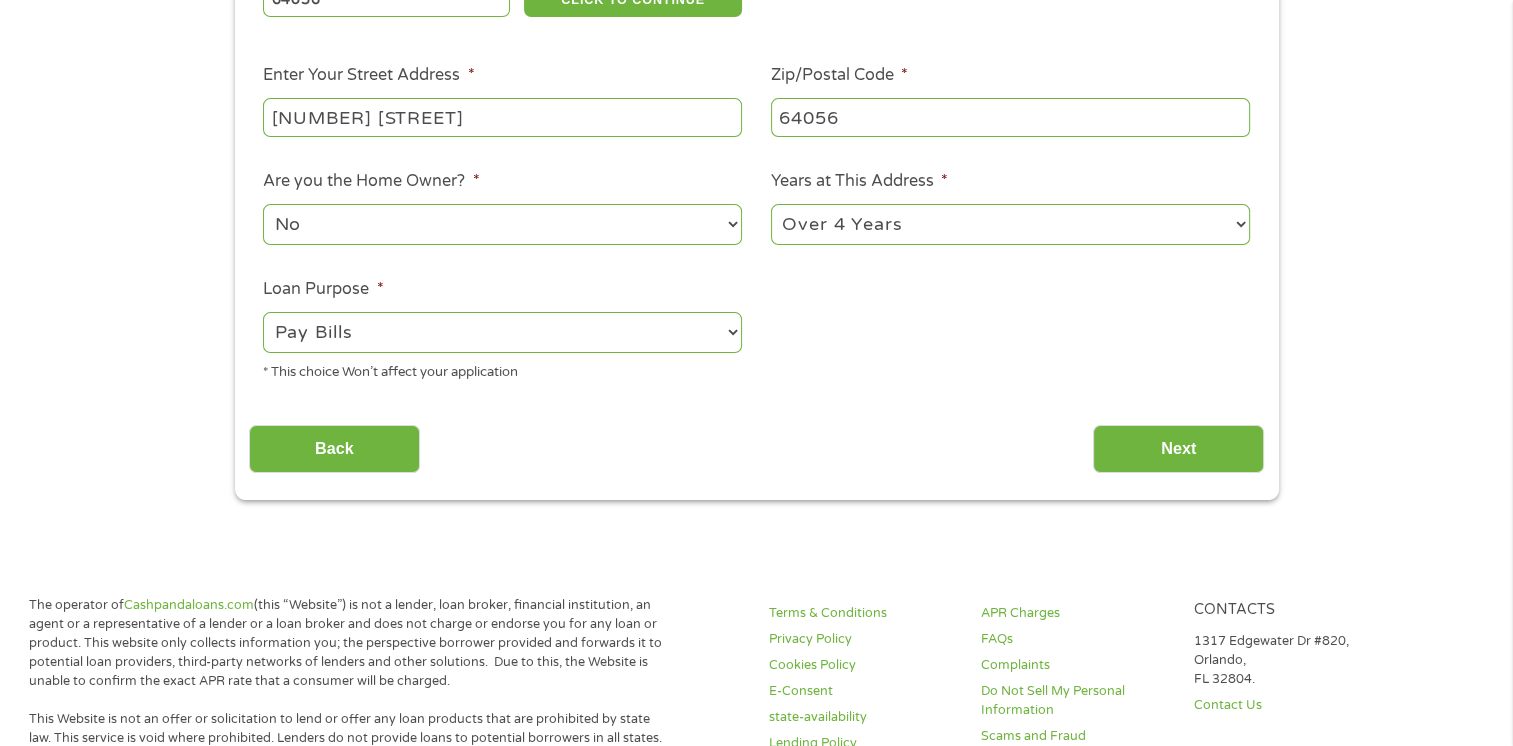 click on "--- Choose one --- Pay Bills Debt Consolidation Home Improvement Major Purchase Car Loan Short Term Cash Medical Expenses Other" at bounding box center (502, 332) 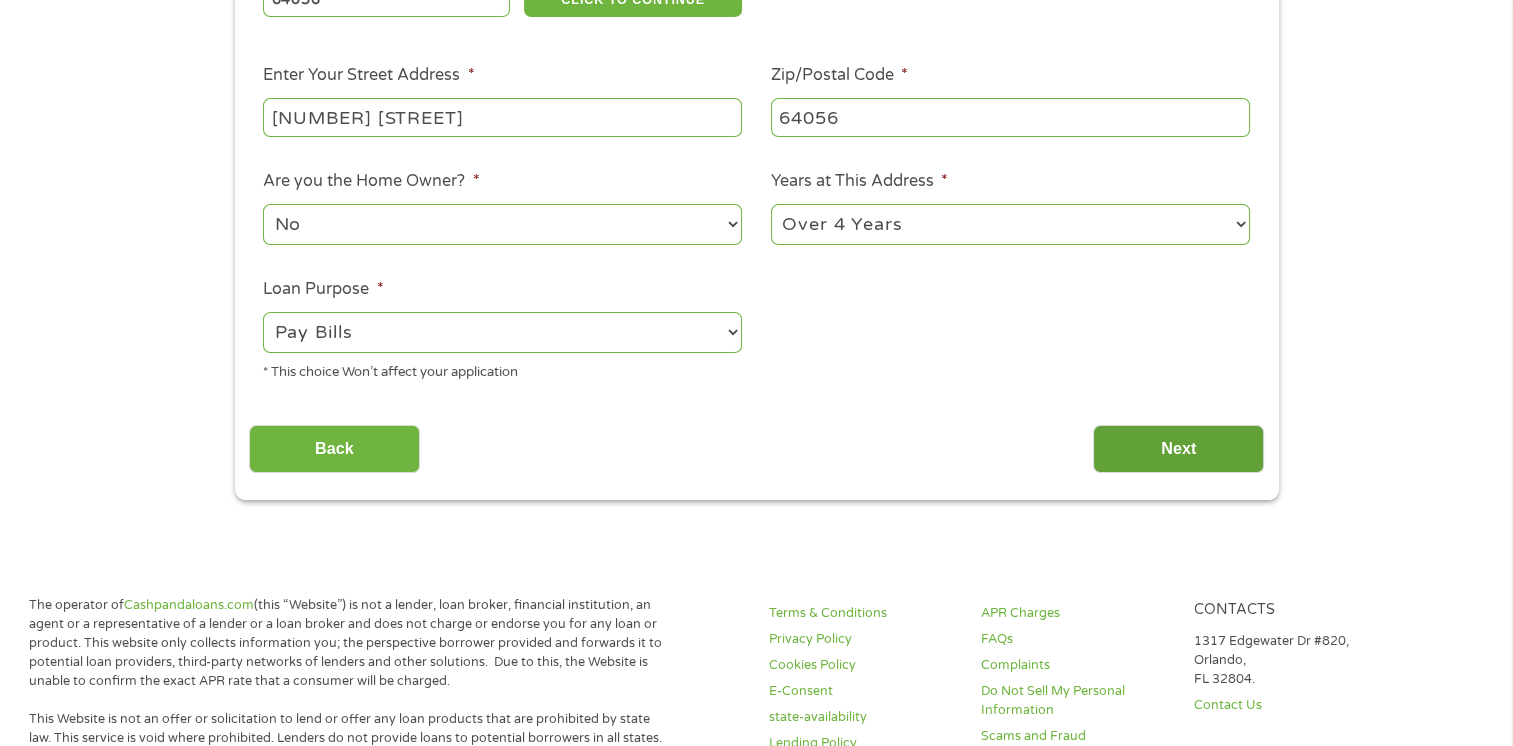 click on "Next" at bounding box center (1178, 449) 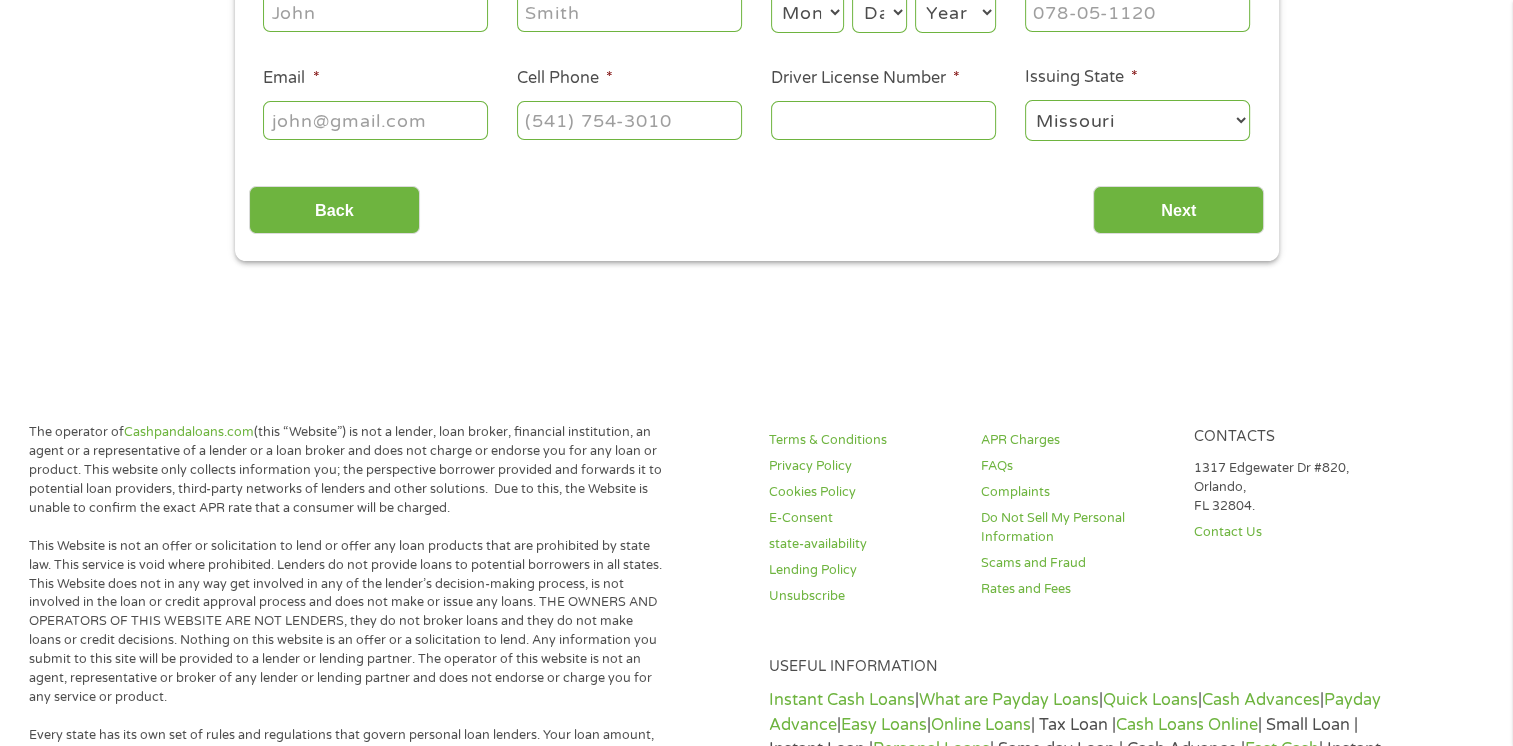 scroll, scrollTop: 8, scrollLeft: 8, axis: both 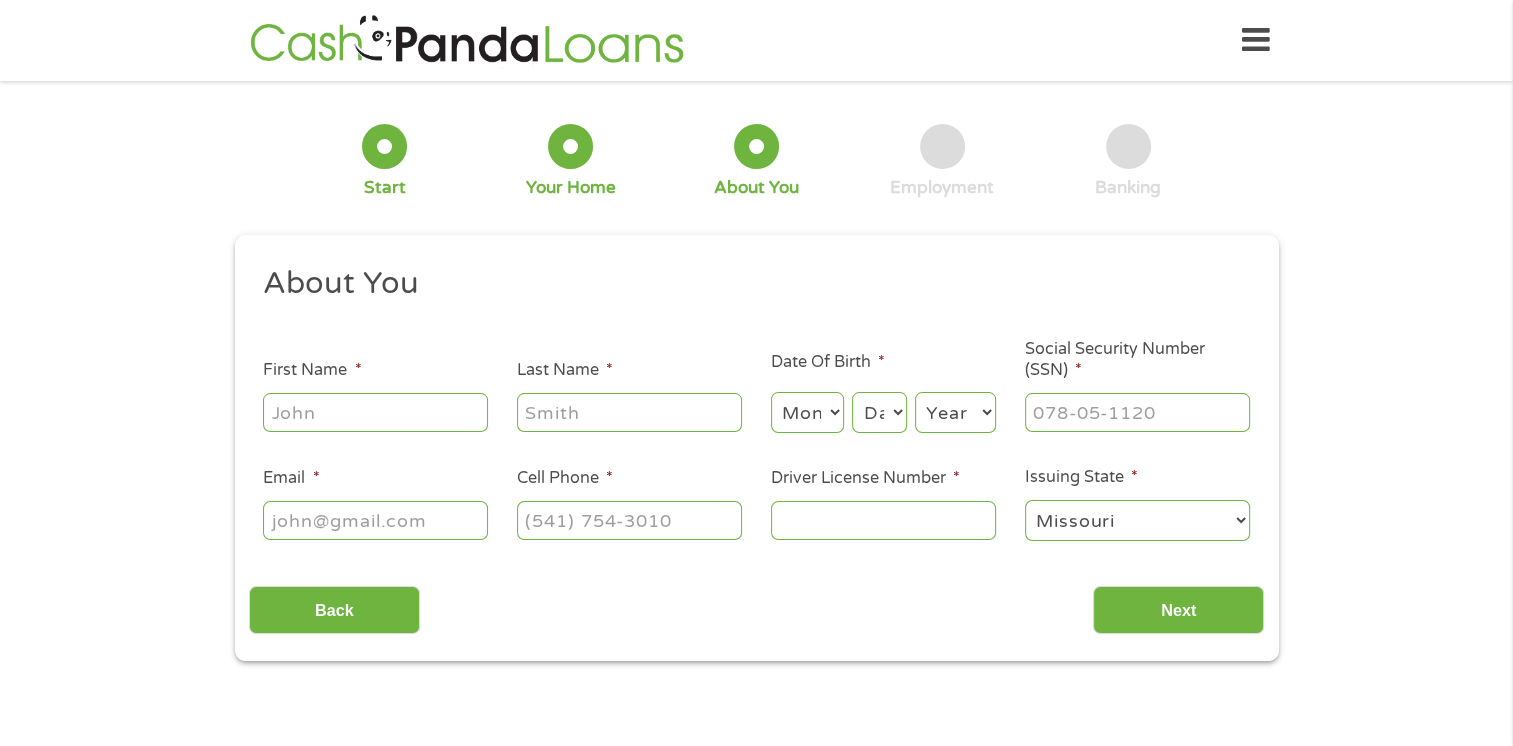 click on "First Name *" at bounding box center [375, 412] 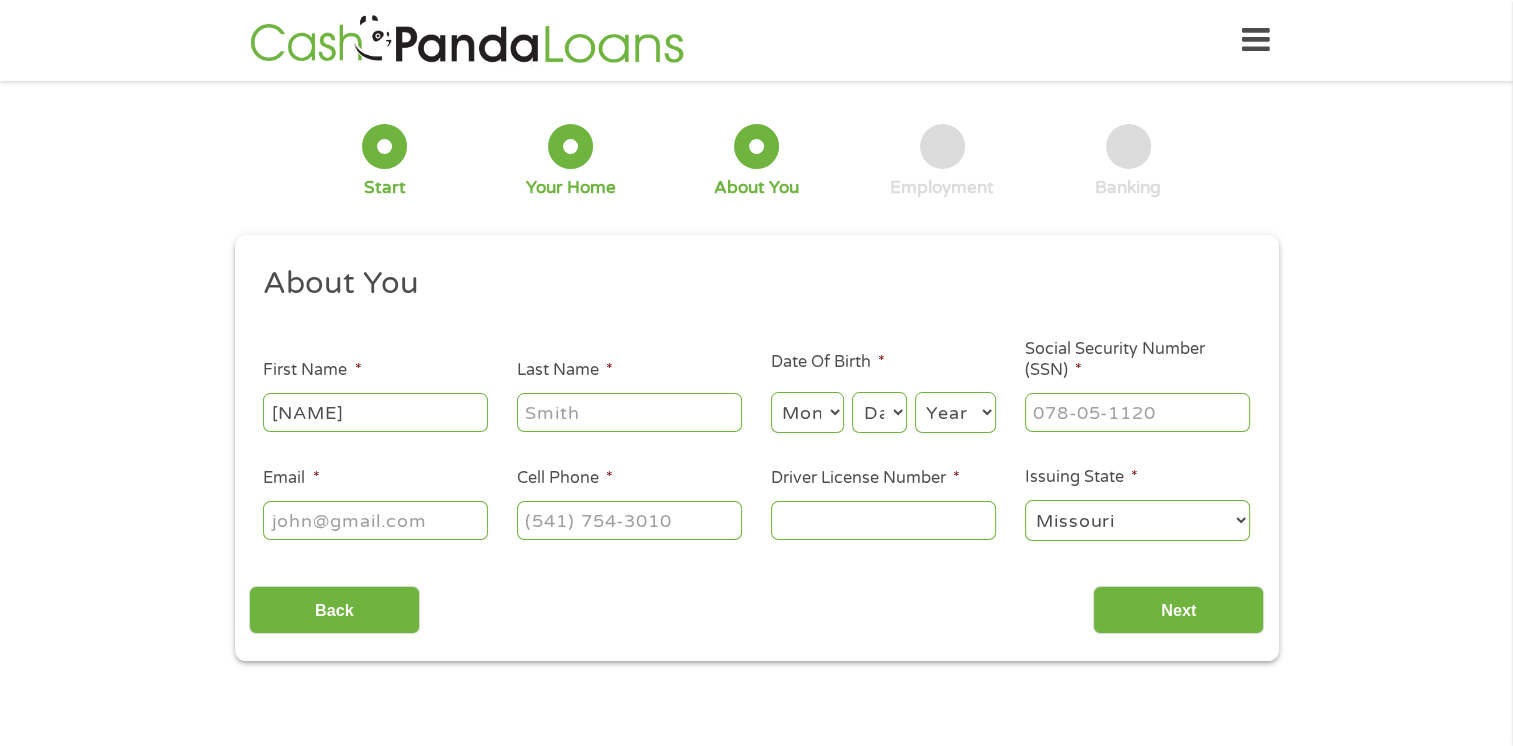 type on "Short" 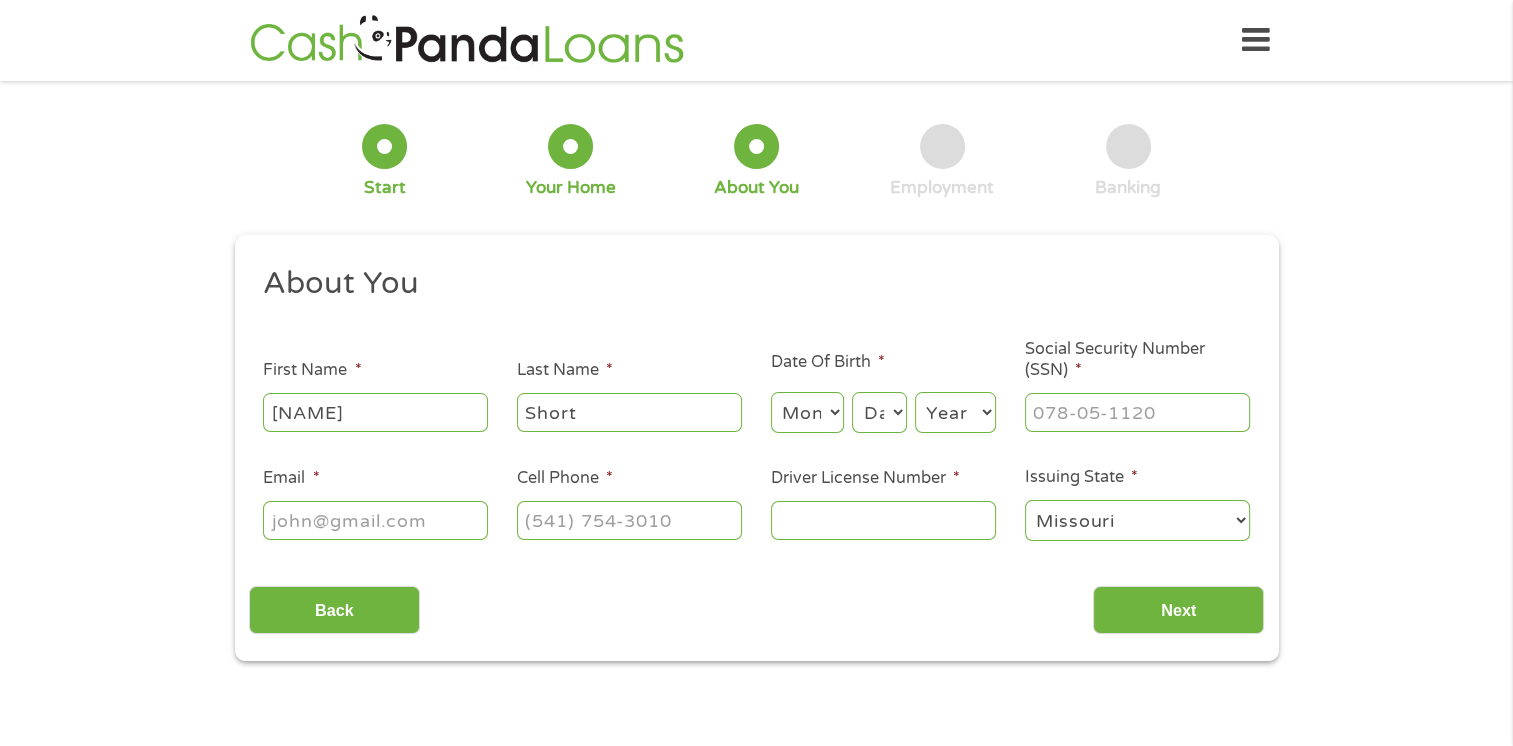 select on "7" 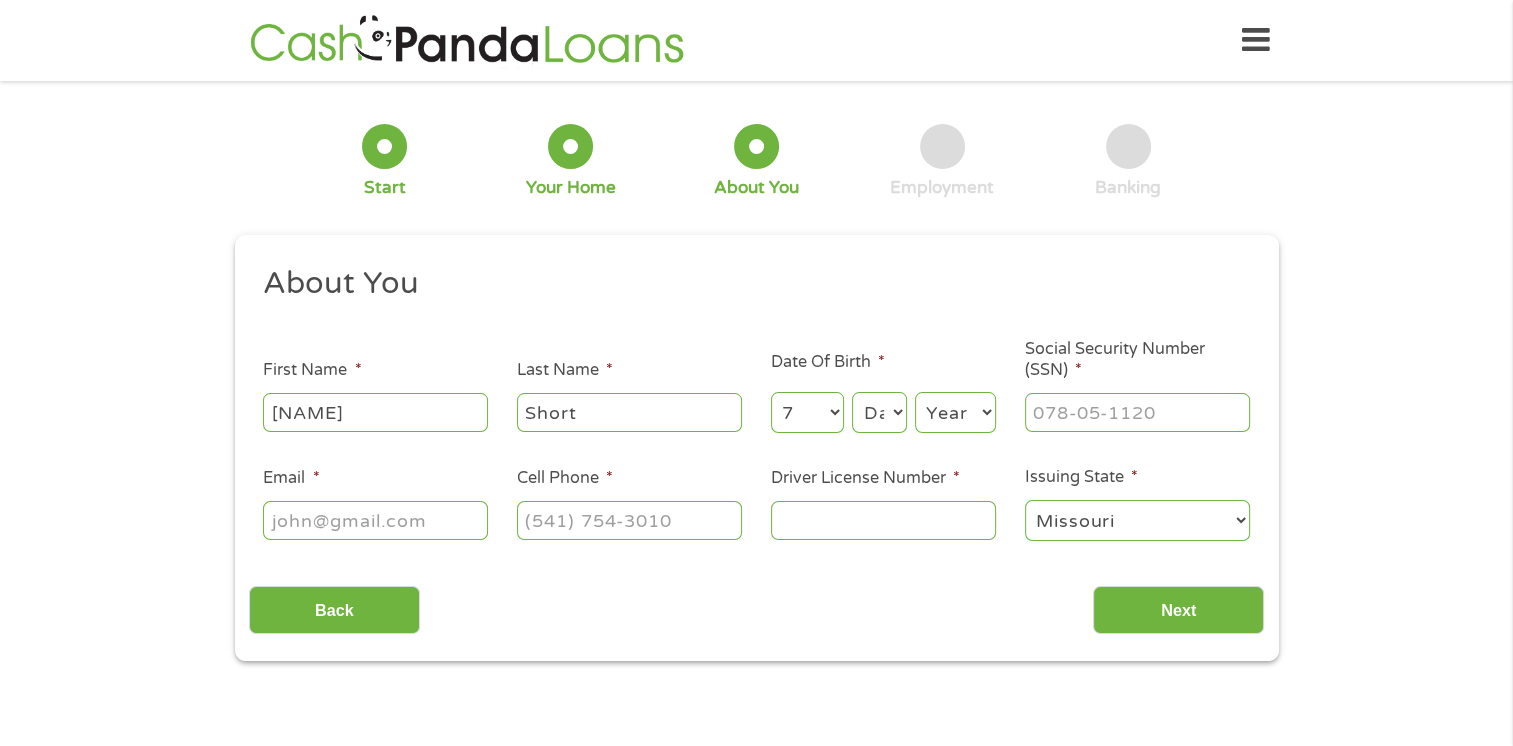 select on "25" 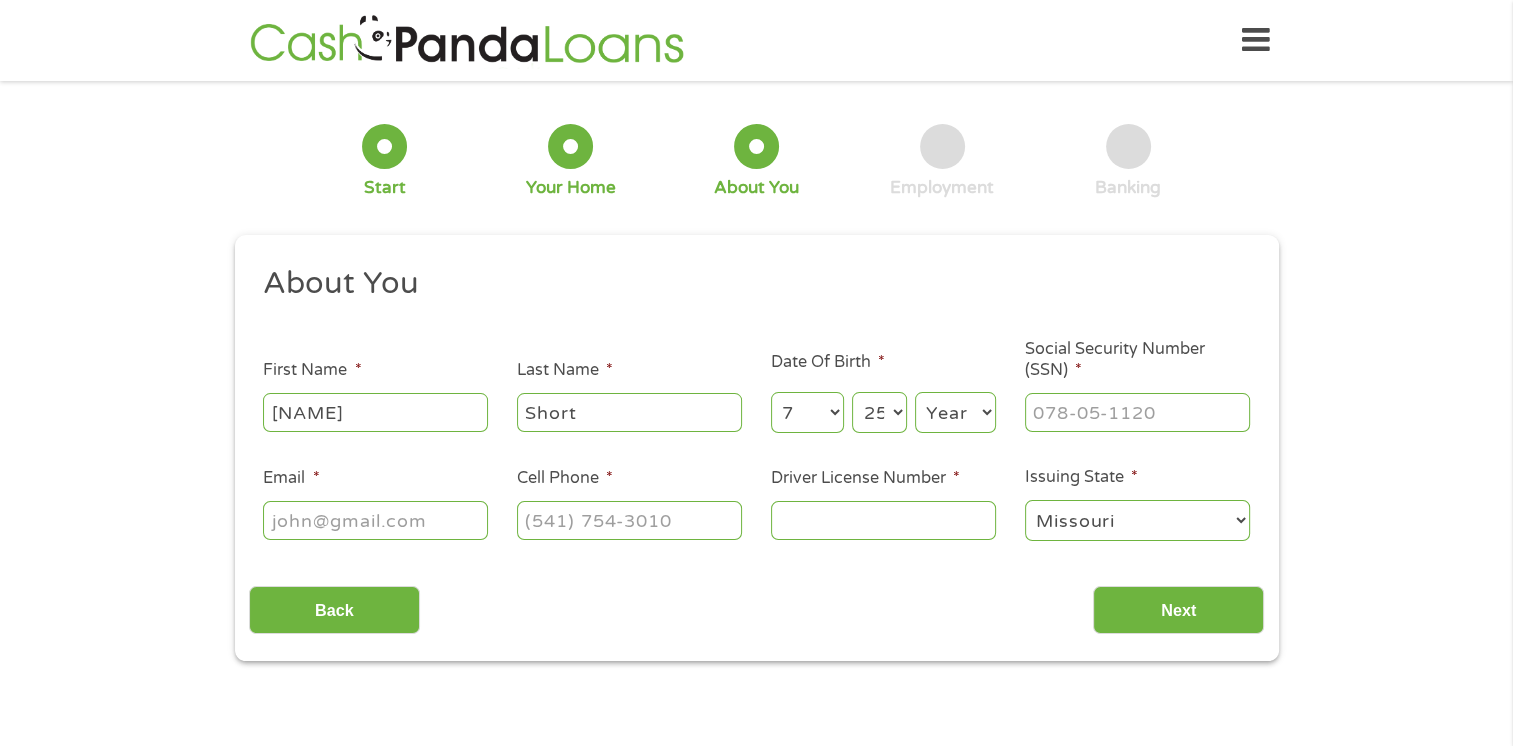 select on "1985" 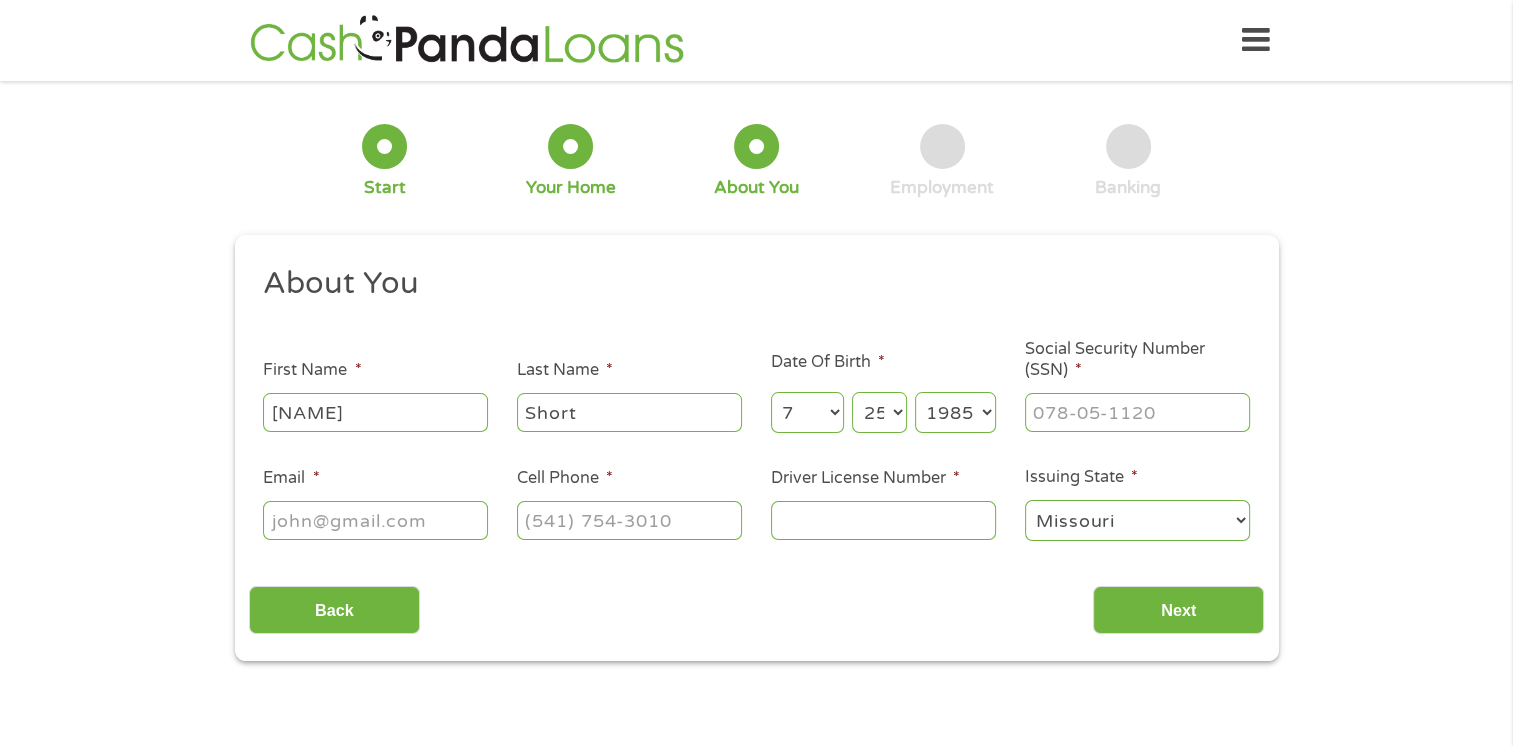 type on "[EMAIL]" 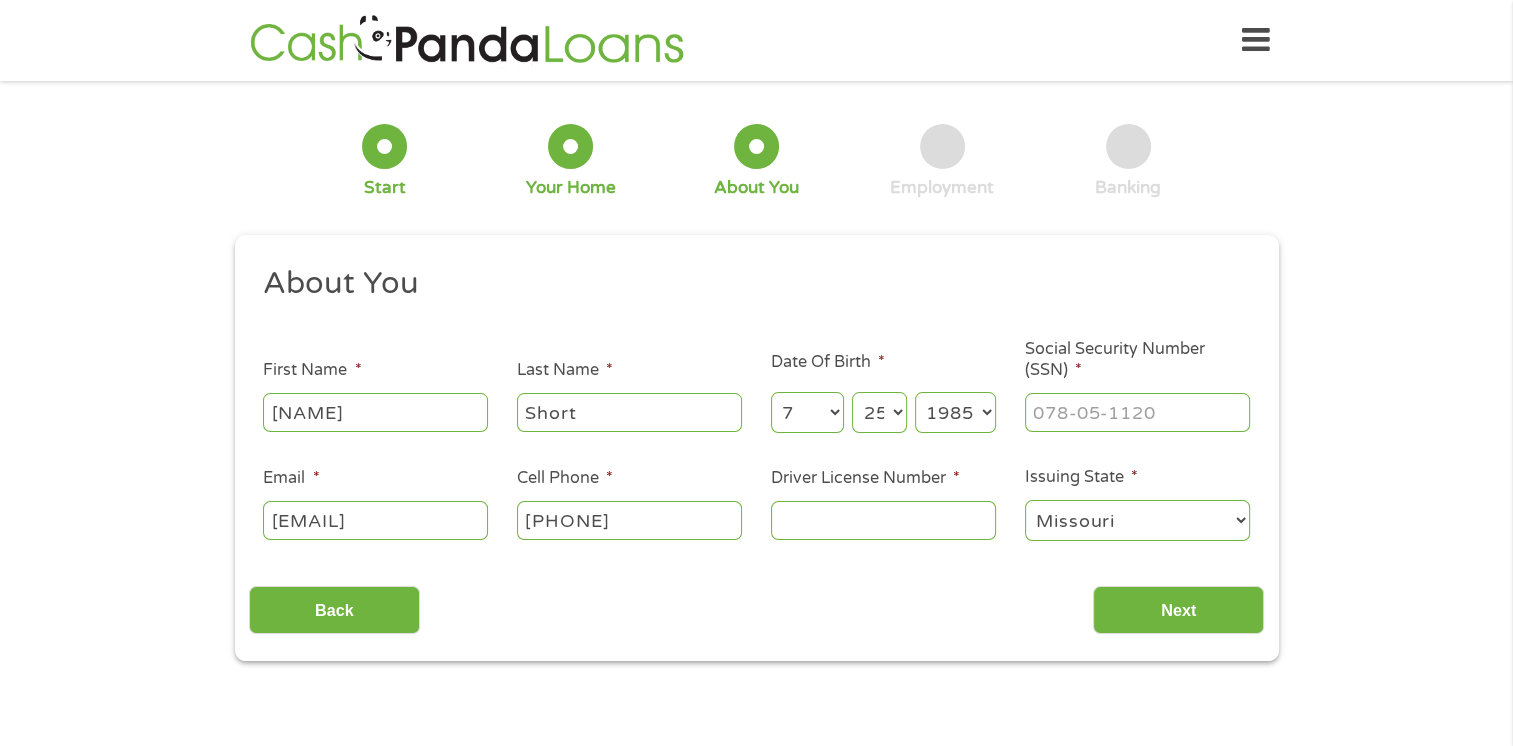 type on "[PHONE]" 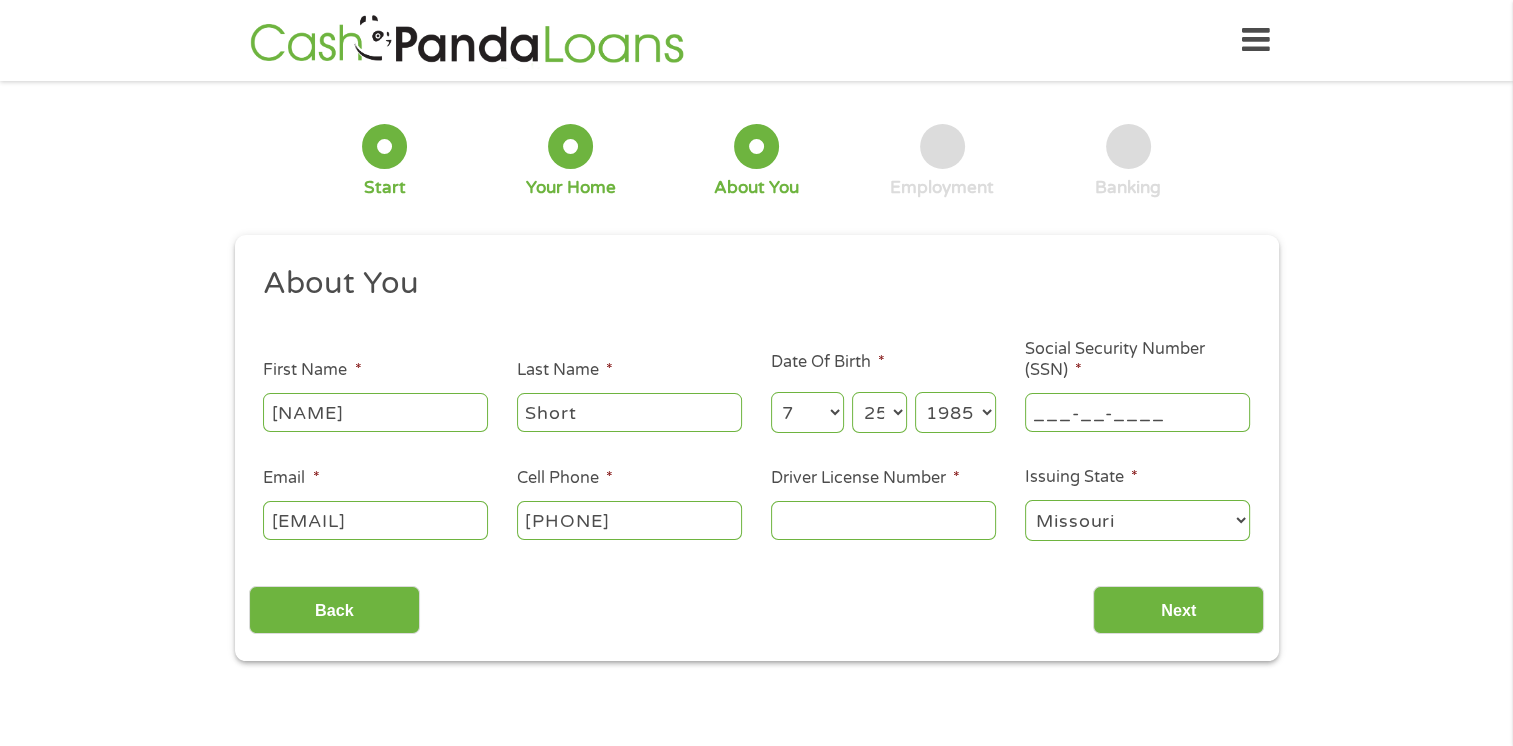 click on "___-__-____" at bounding box center [1137, 412] 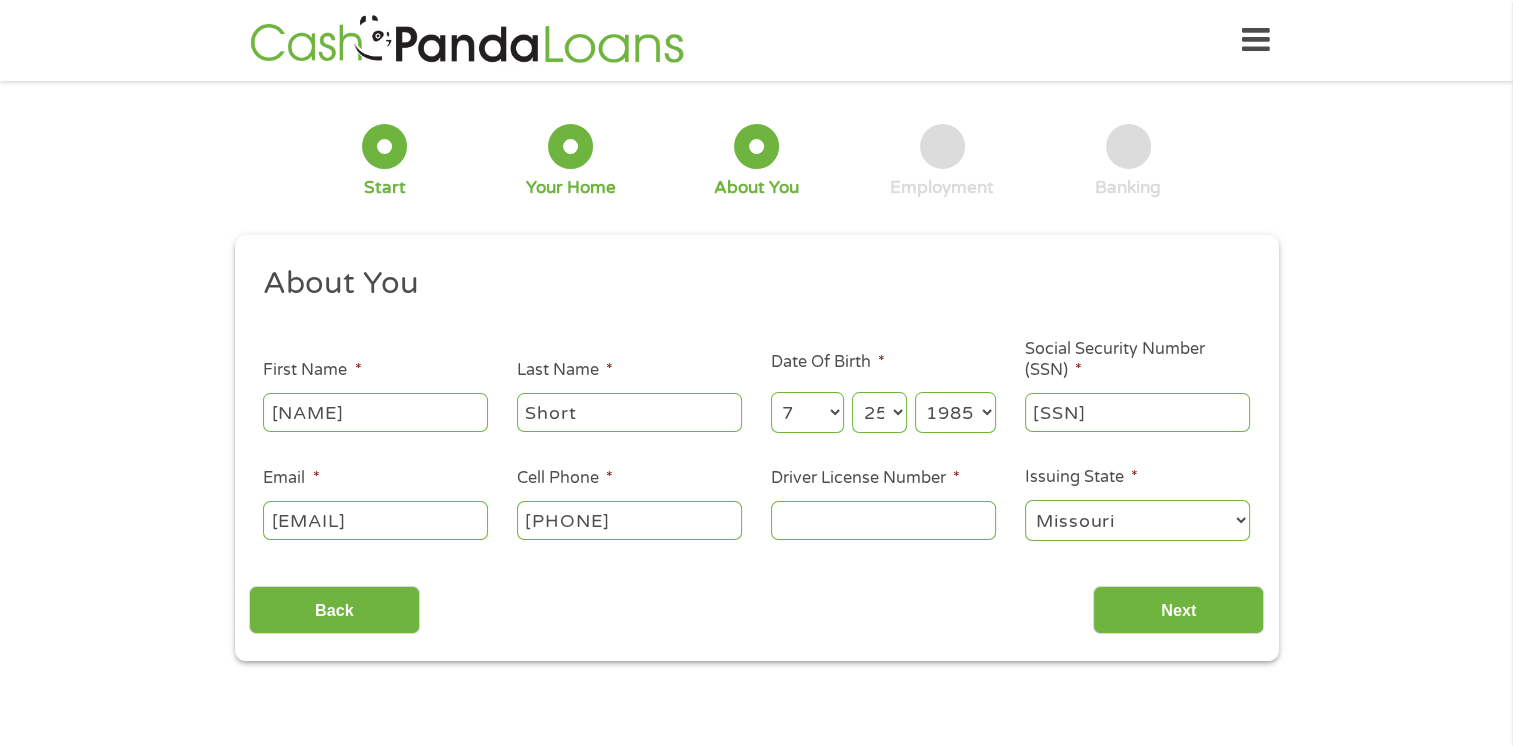 type on "[SSN]" 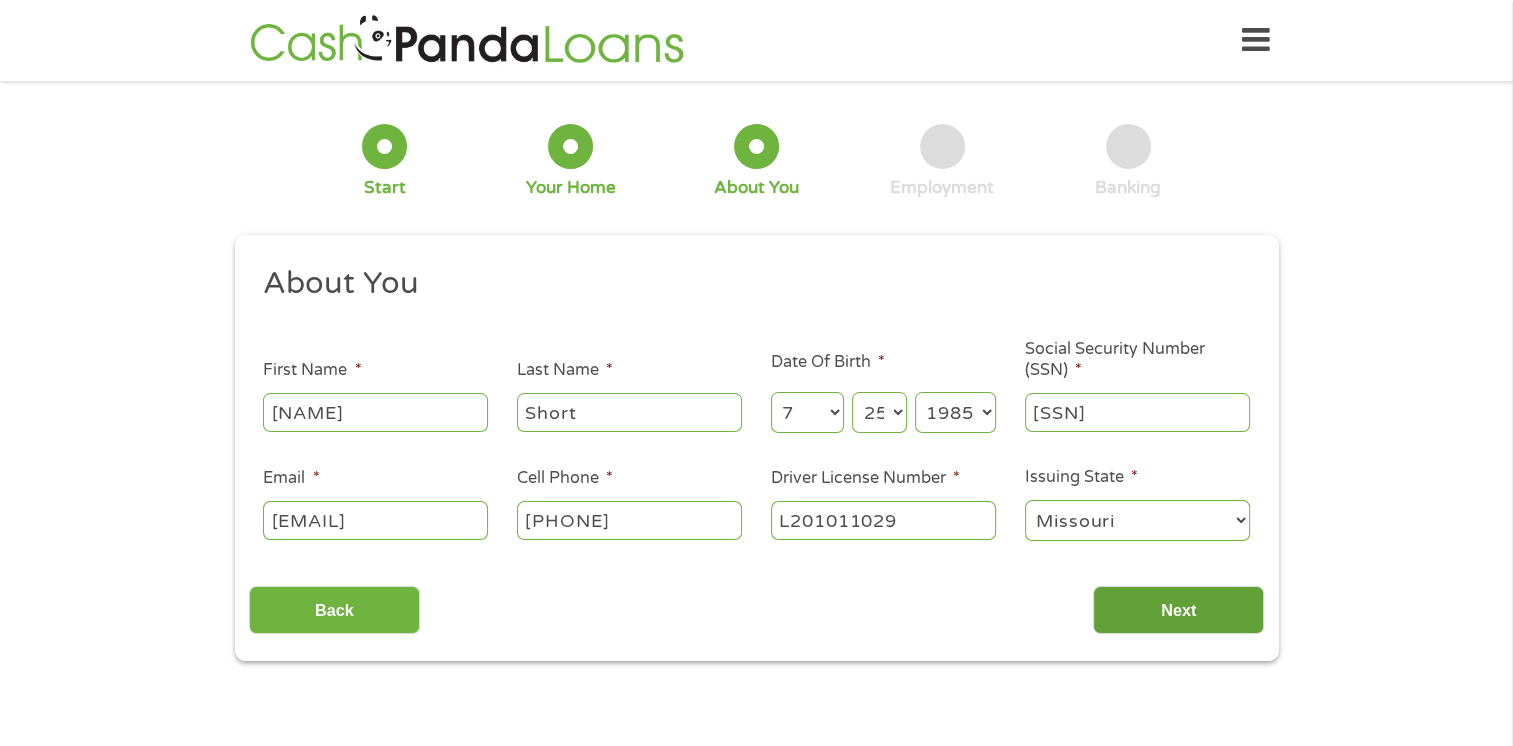 type on "L201011029" 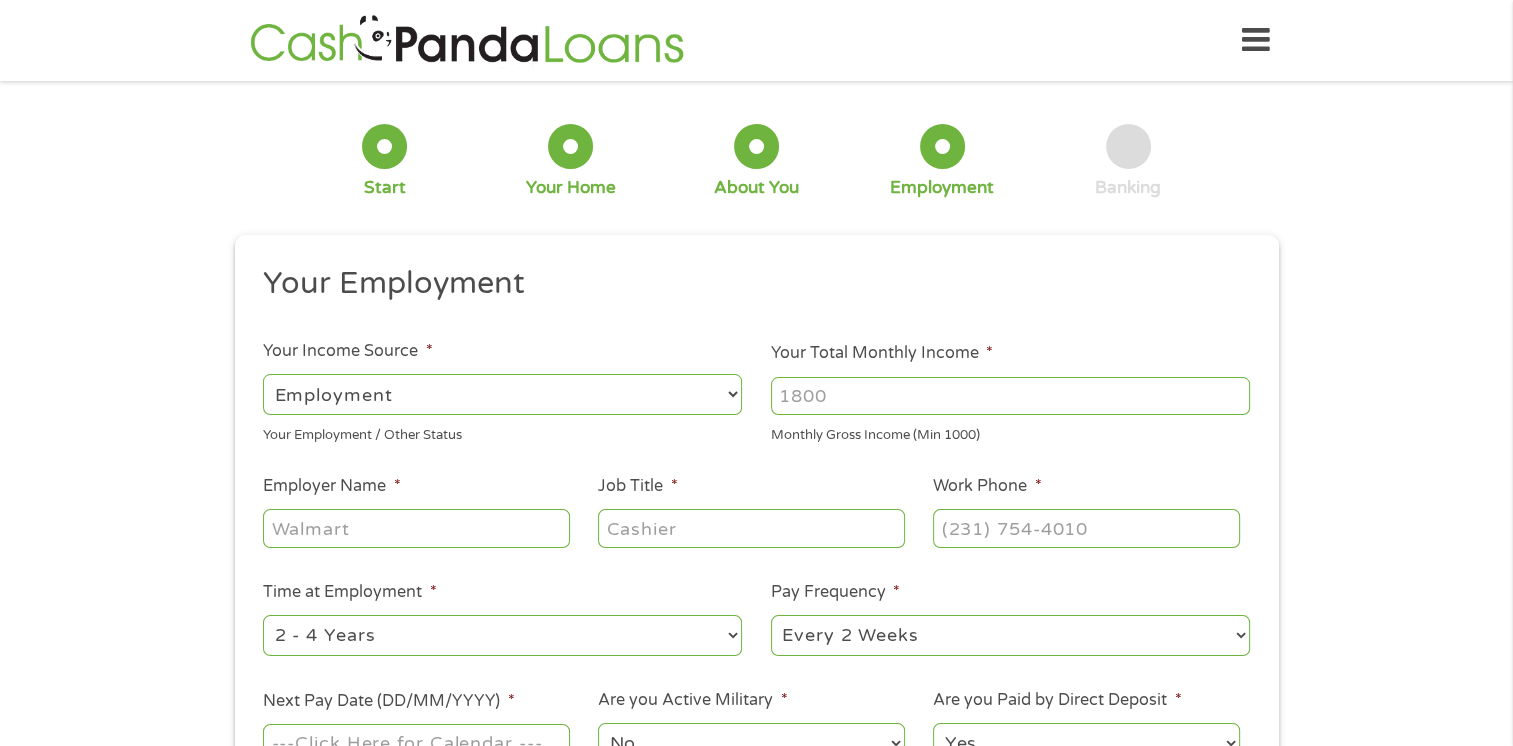 scroll, scrollTop: 8, scrollLeft: 8, axis: both 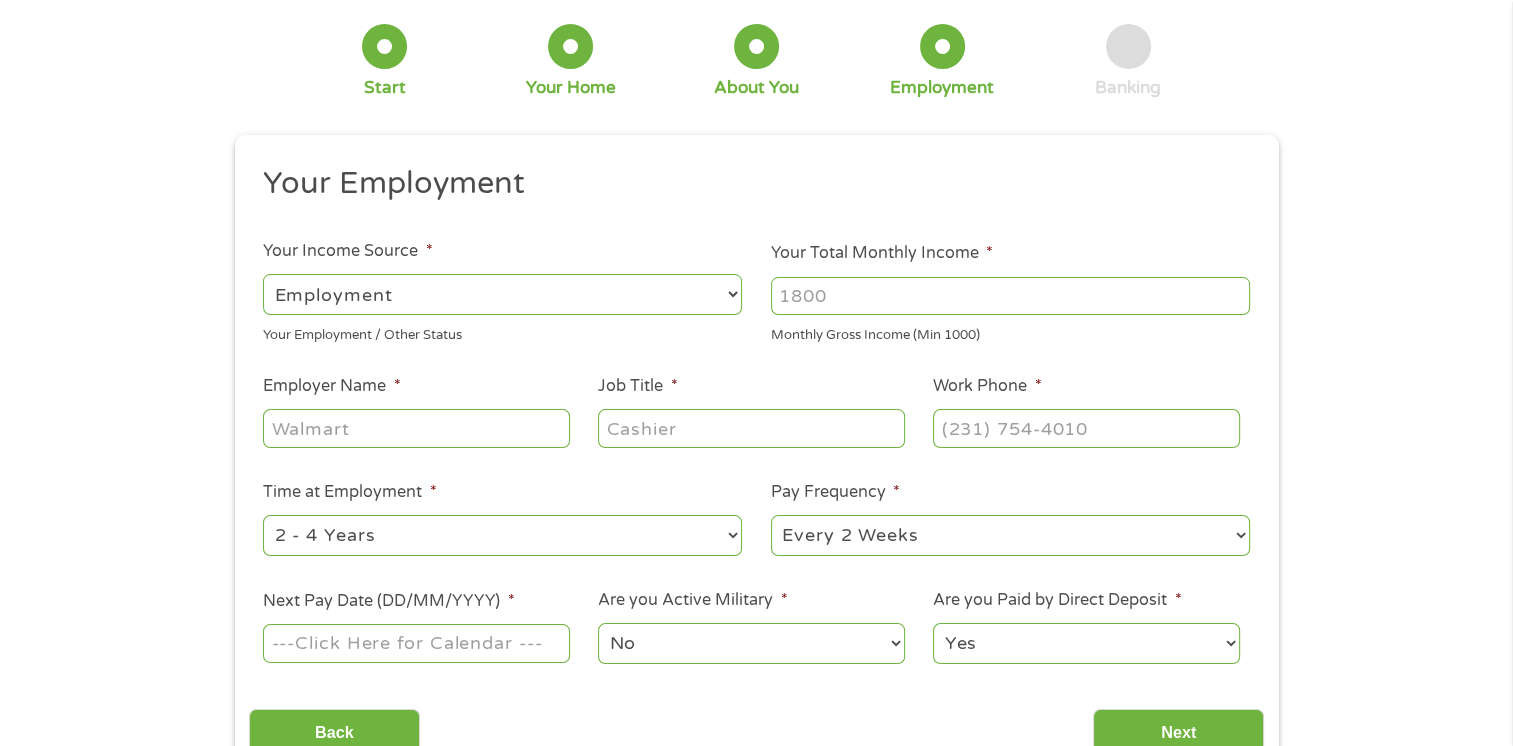 click on "--- Choose one --- 1 Year or less 1 - 2 Years 2 - 4 Years Over 4 Years" at bounding box center [502, 535] 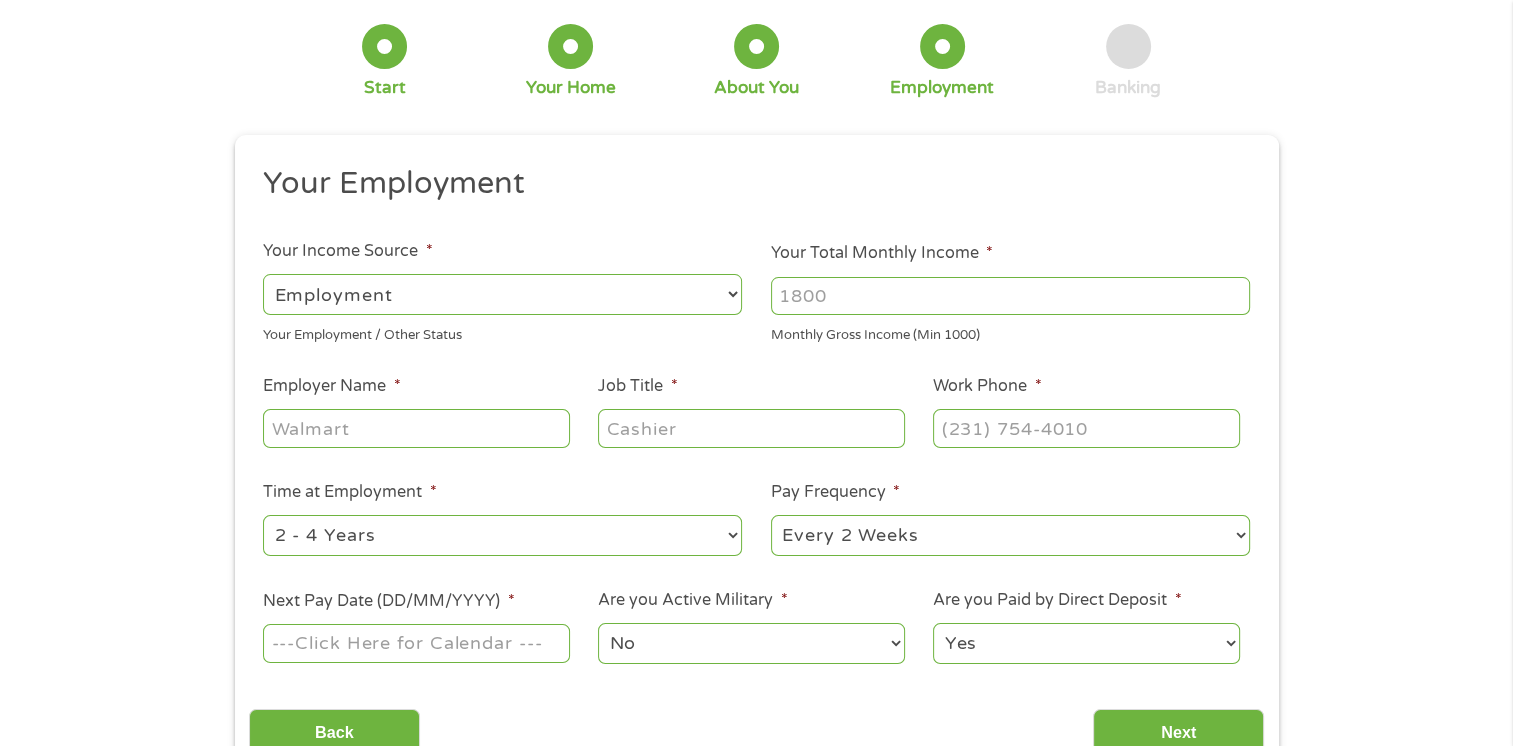 select on "60months" 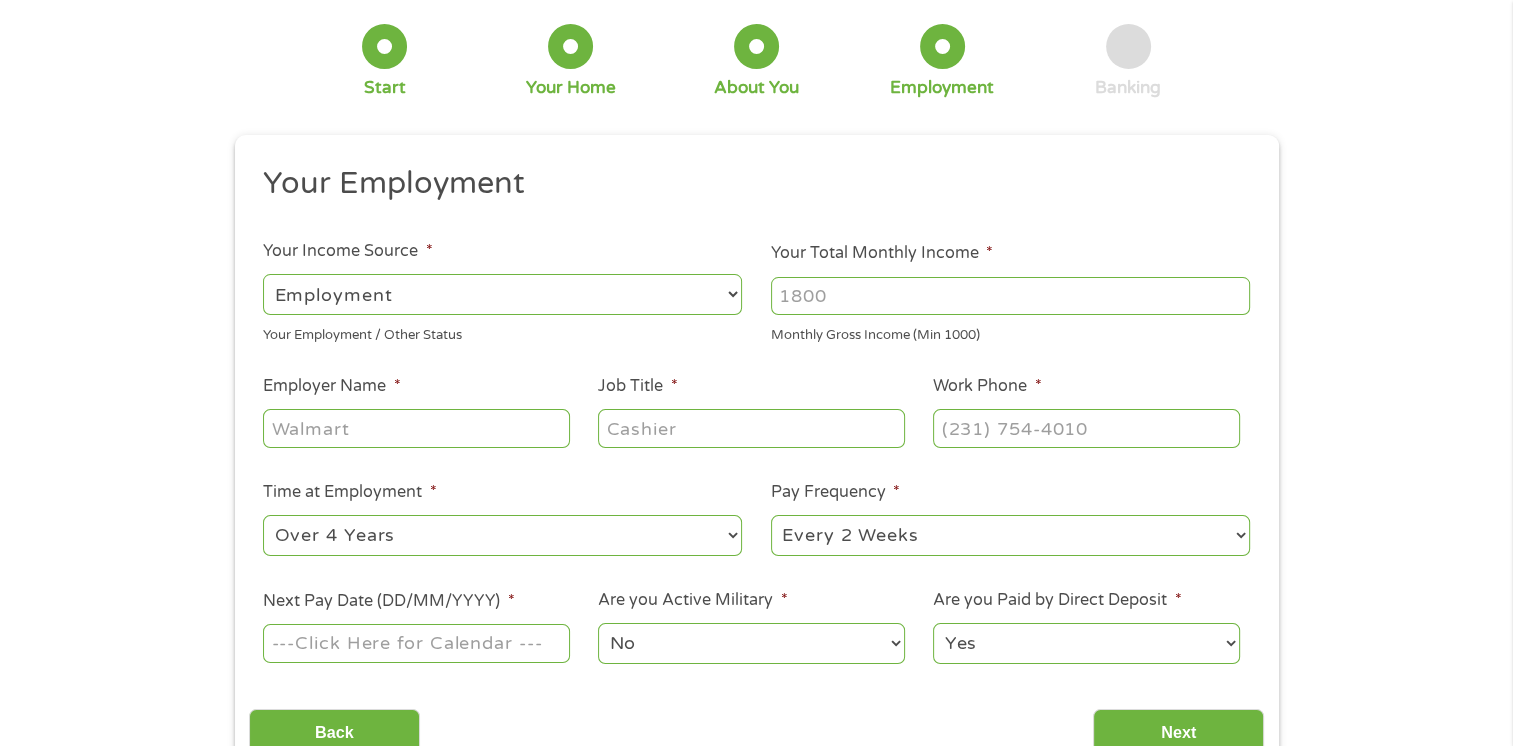 click on "--- Choose one --- 1 Year or less 1 - 2 Years 2 - 4 Years Over 4 Years" at bounding box center (502, 535) 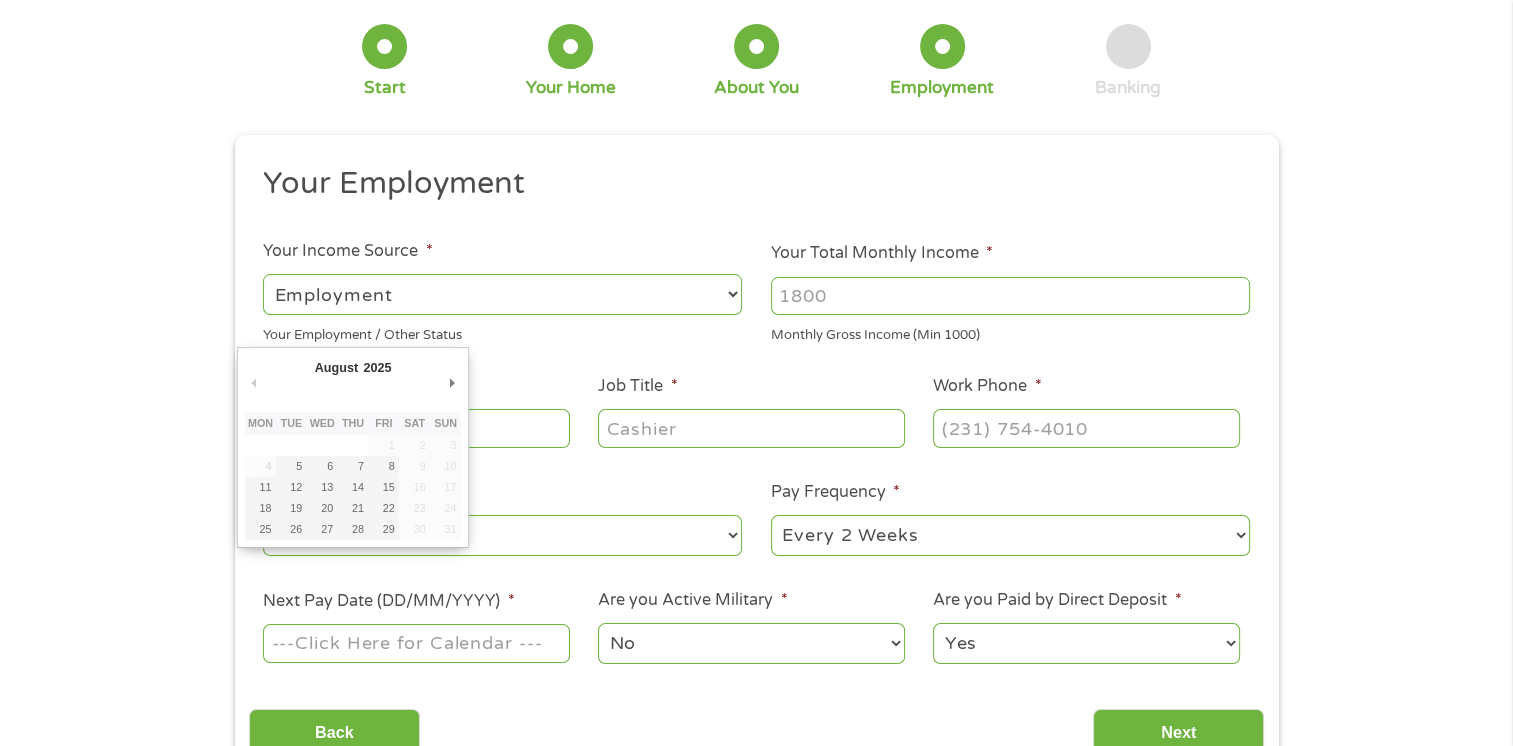 click on "Next Pay Date (DD/MM/YYYY) *" at bounding box center (416, 643) 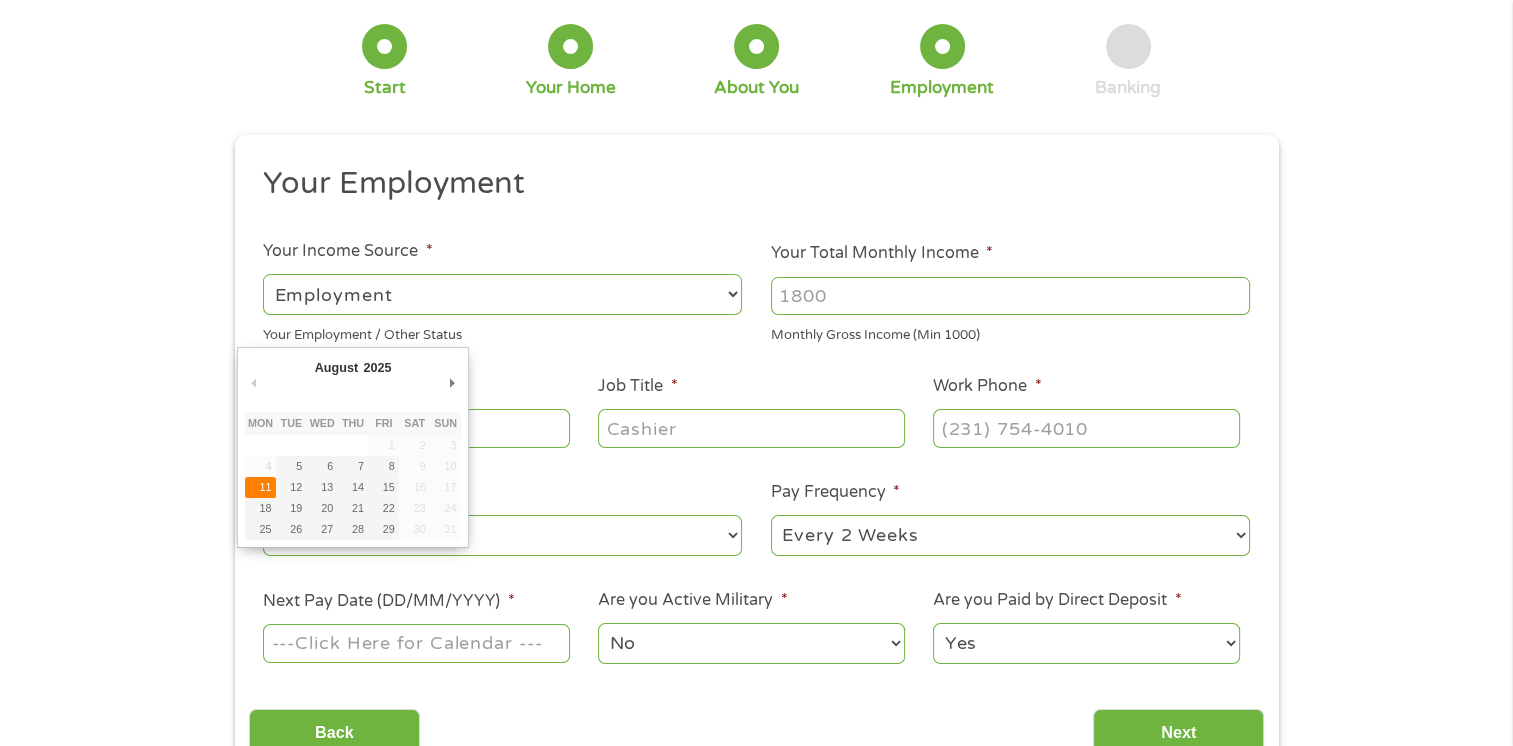 type on "11/08/2025" 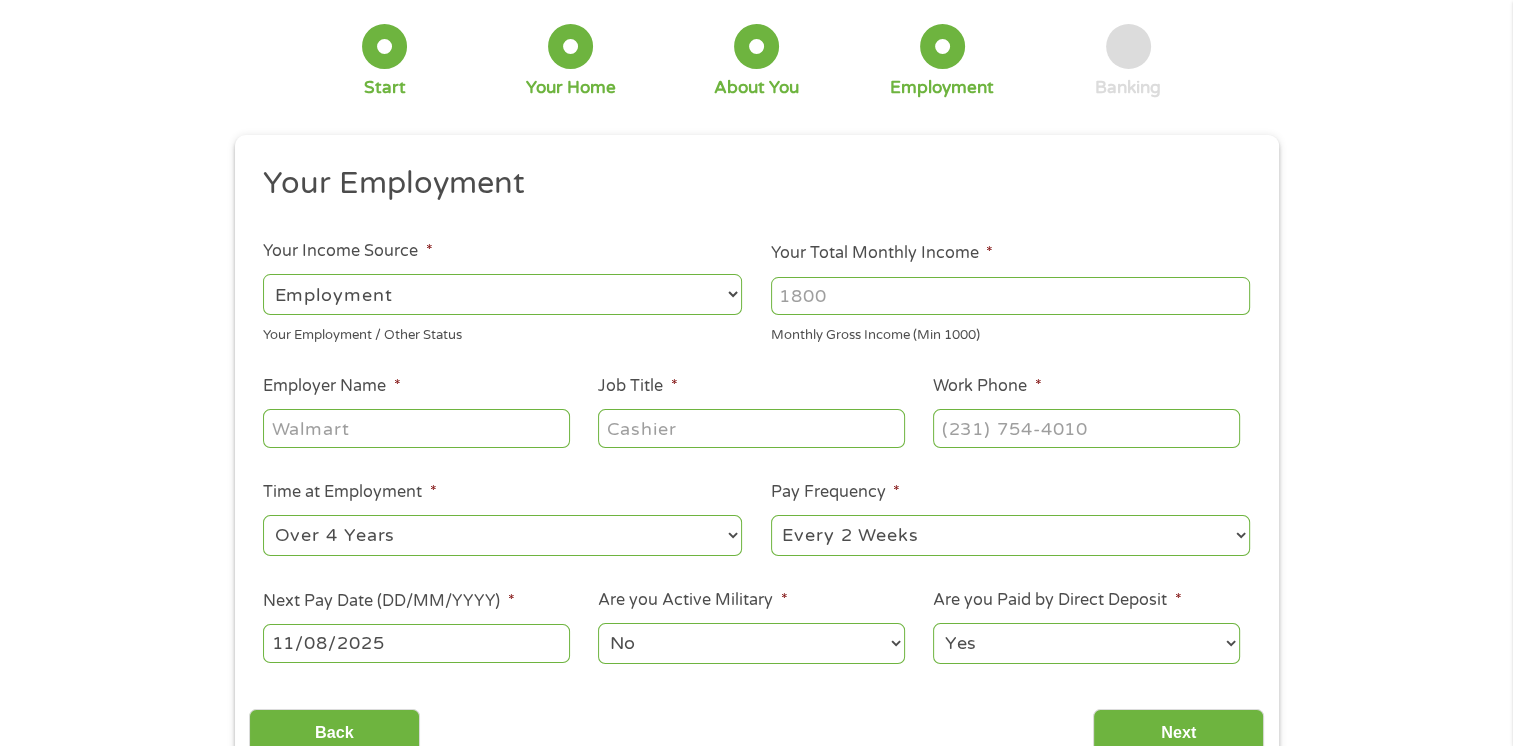 click on "Yes No" at bounding box center [1086, 643] 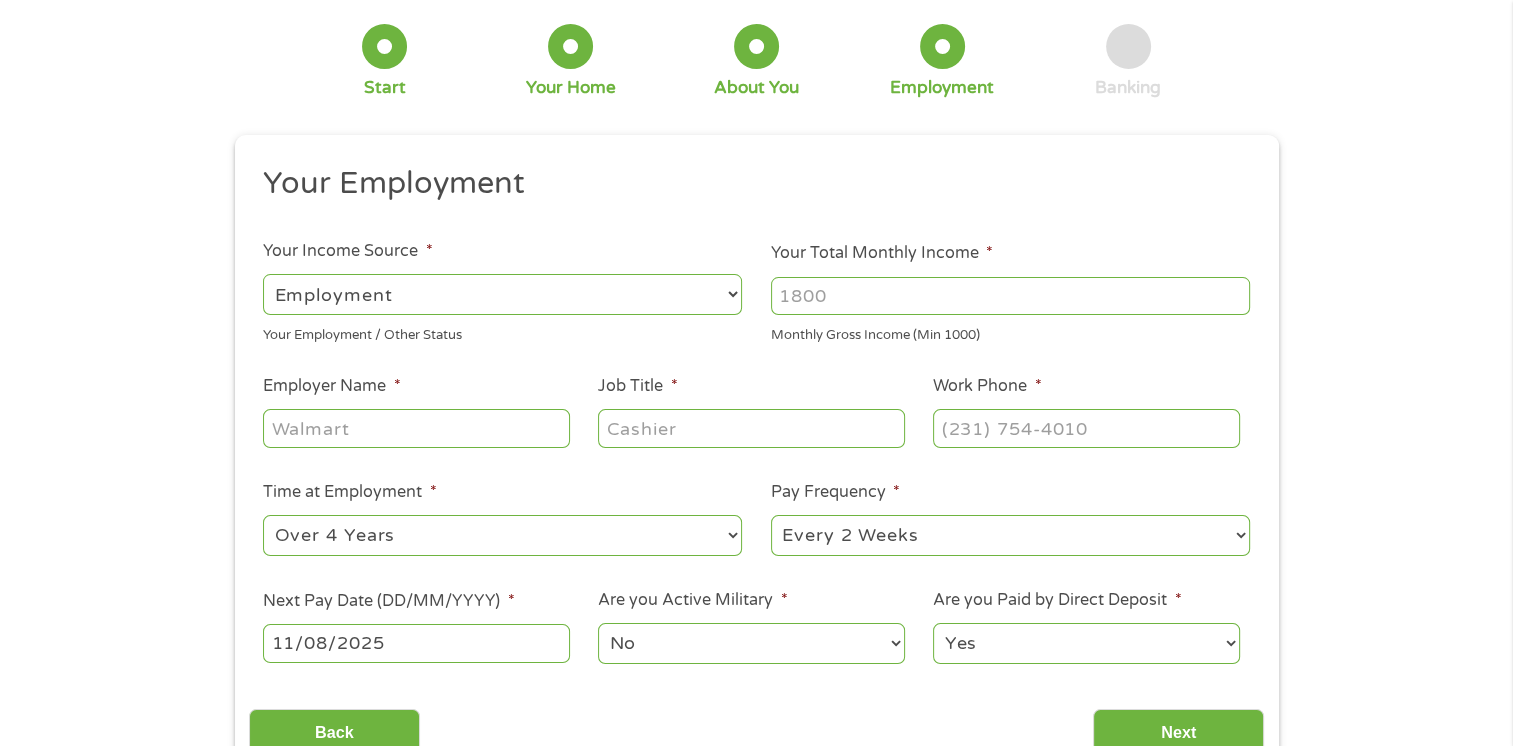 click on "Employer Name *" at bounding box center [416, 428] 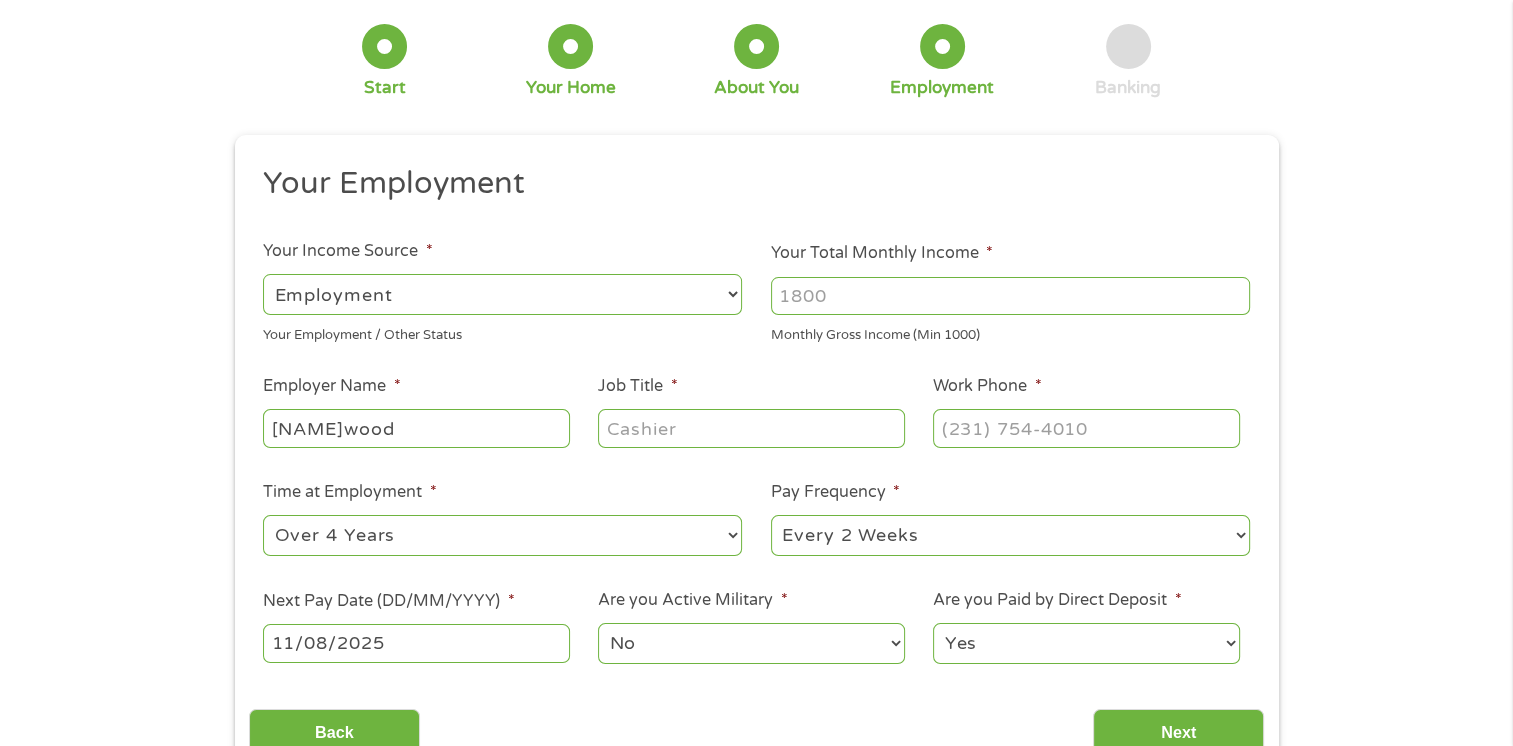 type on "[NAME]wood" 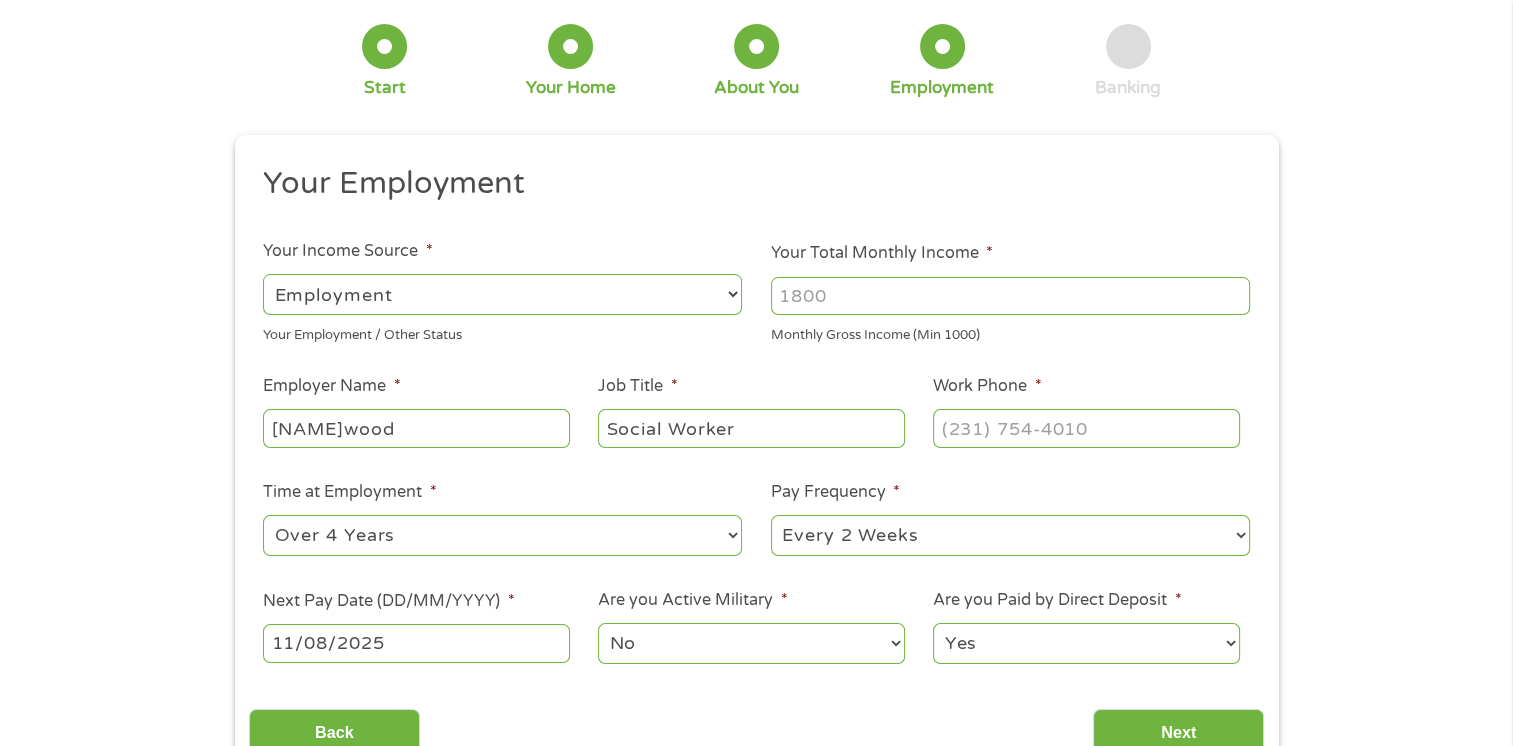 type on "Social Worker" 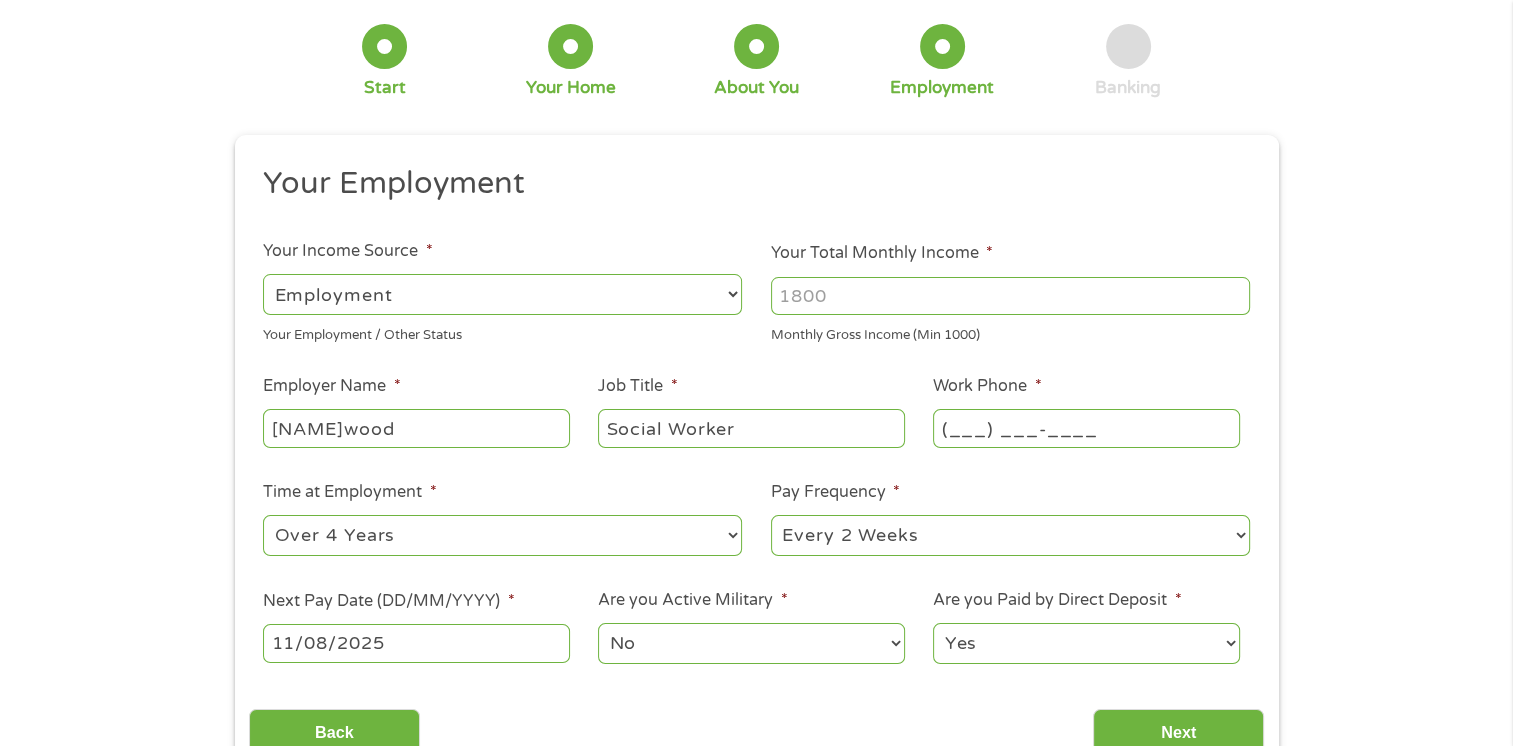 click on "(___) ___-____" at bounding box center (1086, 428) 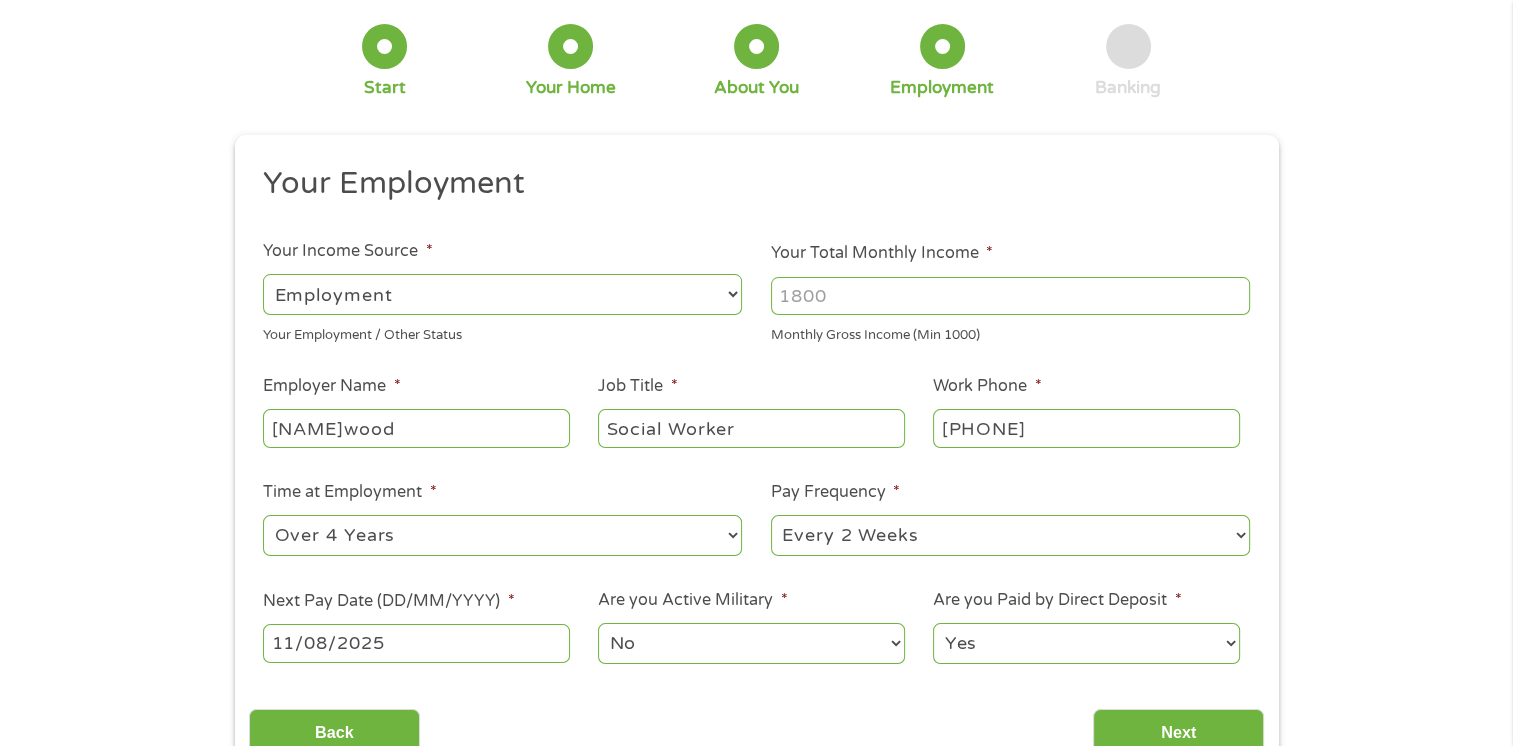 type on "[PHONE]" 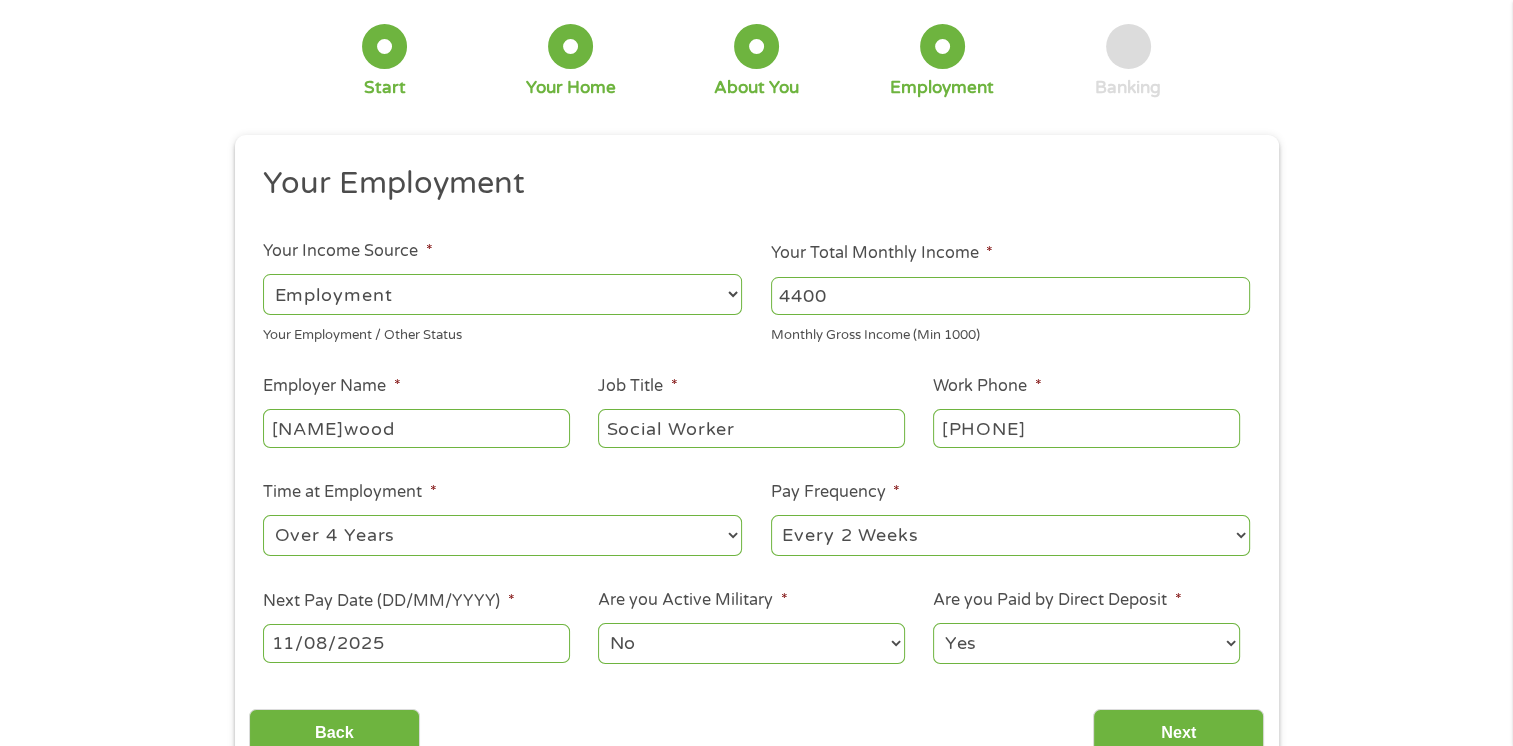 type on "4400" 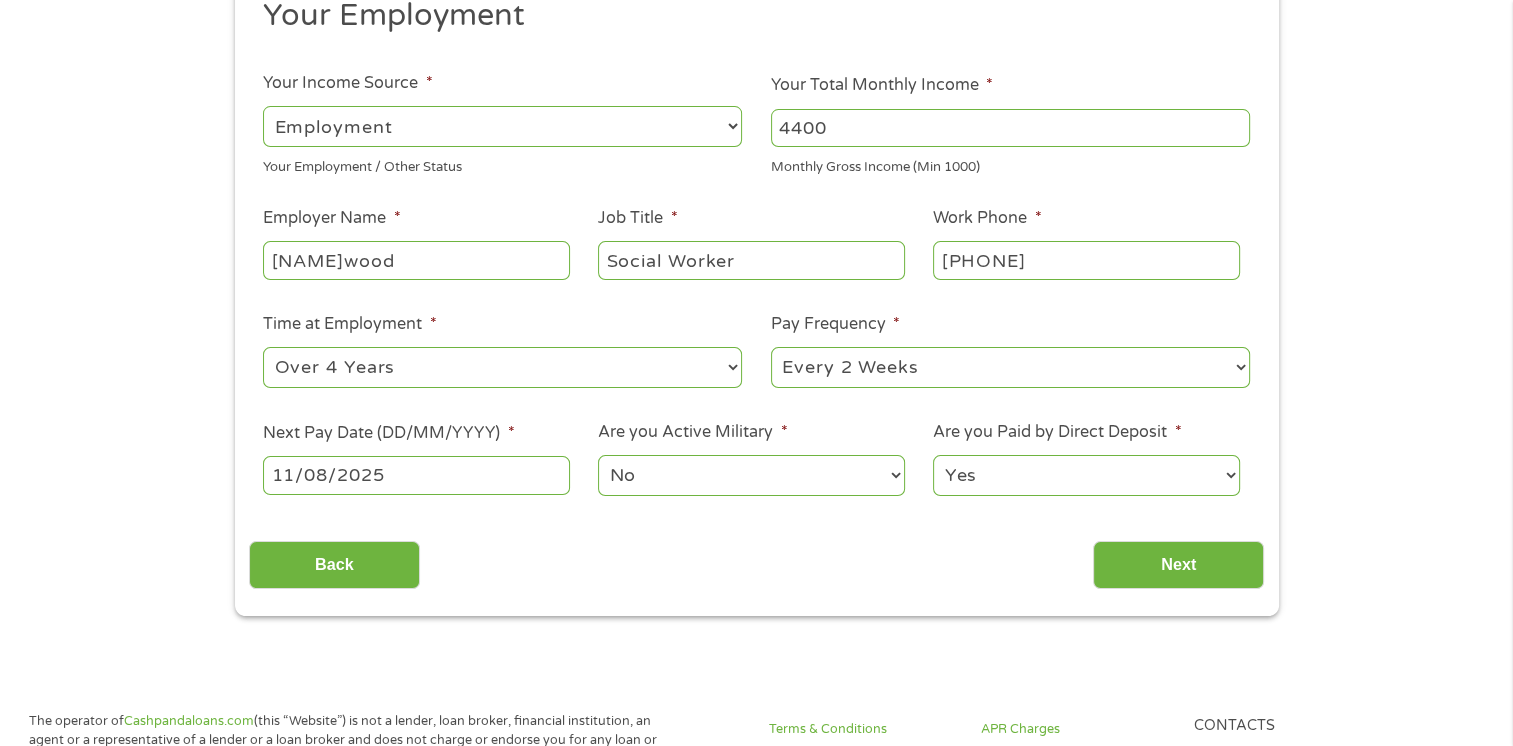scroll, scrollTop: 300, scrollLeft: 0, axis: vertical 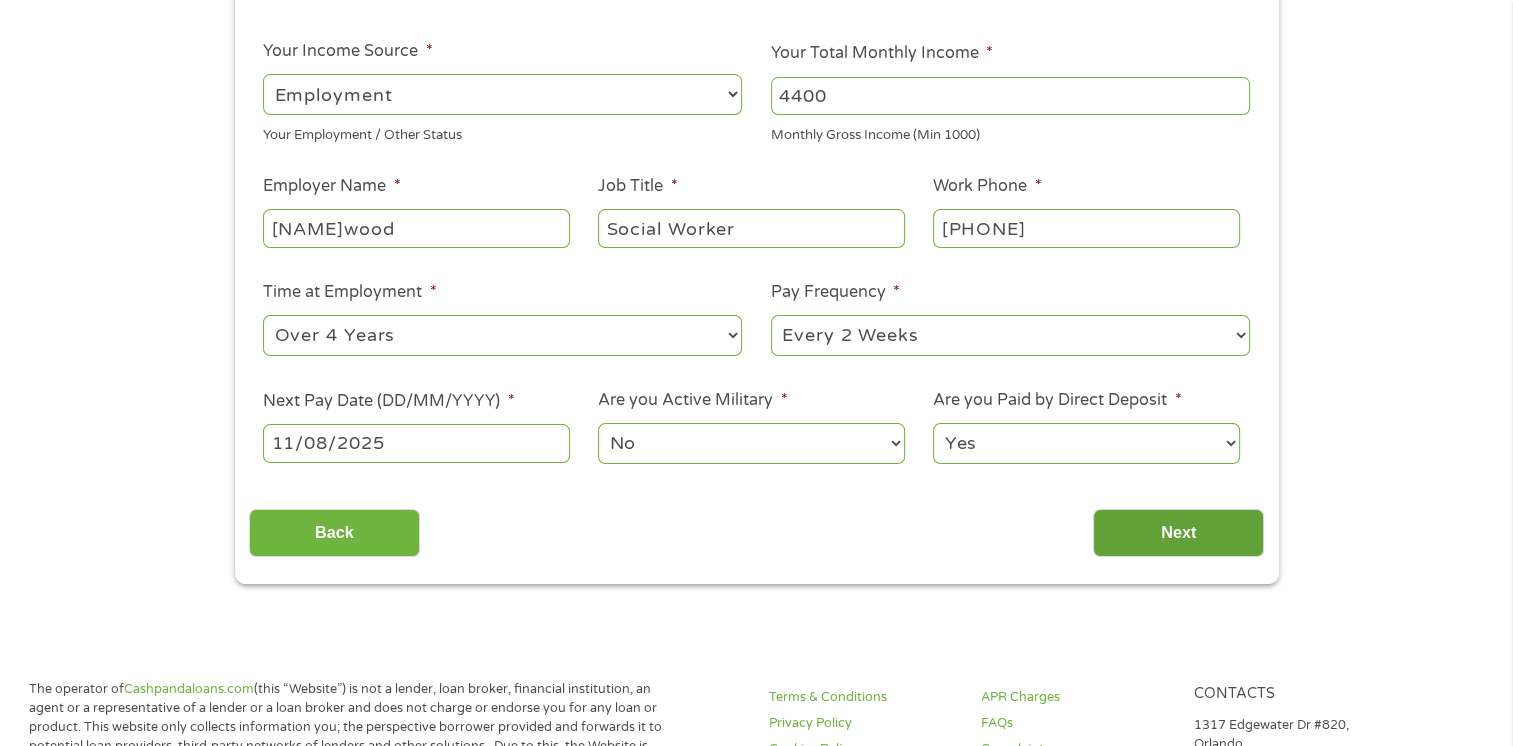 click on "Next" at bounding box center [1178, 533] 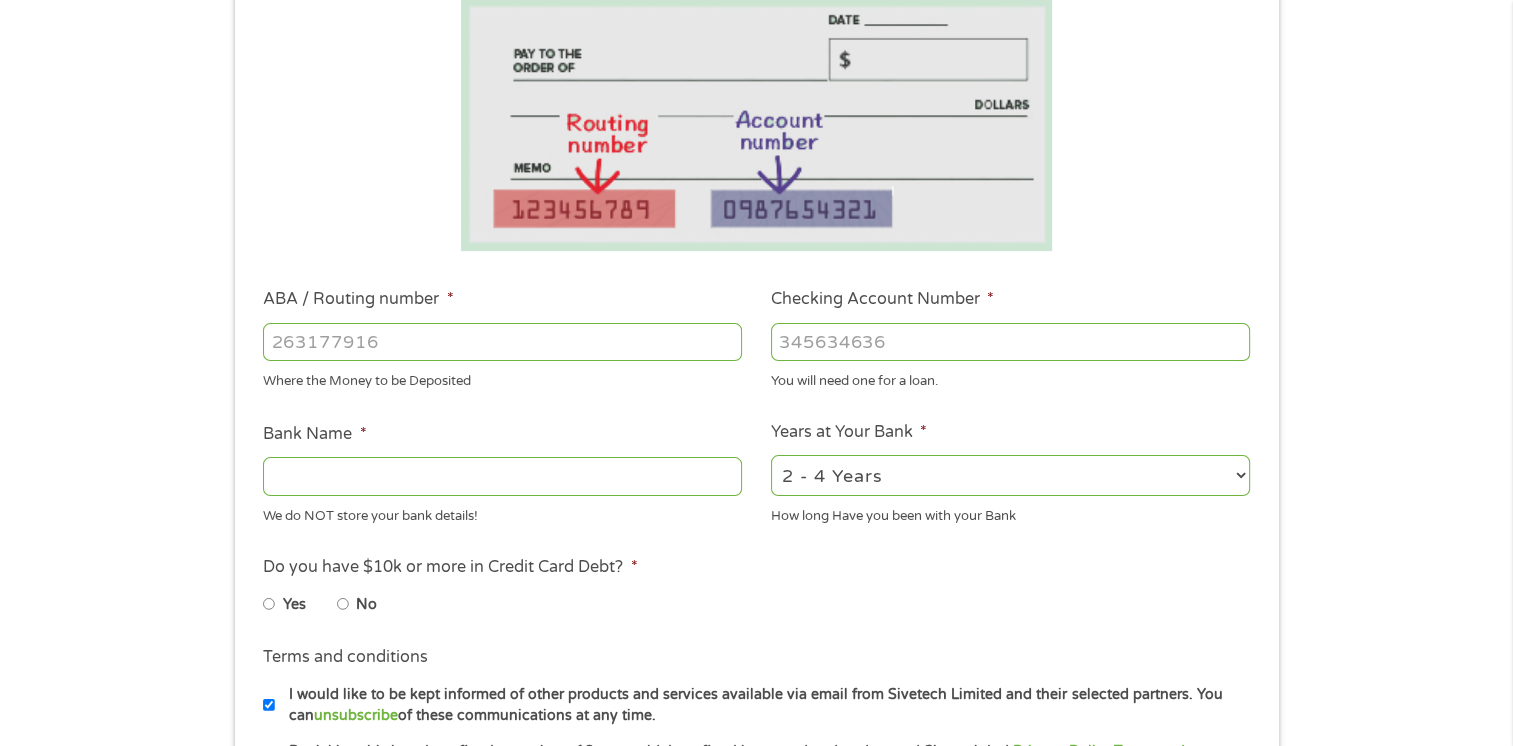 scroll, scrollTop: 400, scrollLeft: 0, axis: vertical 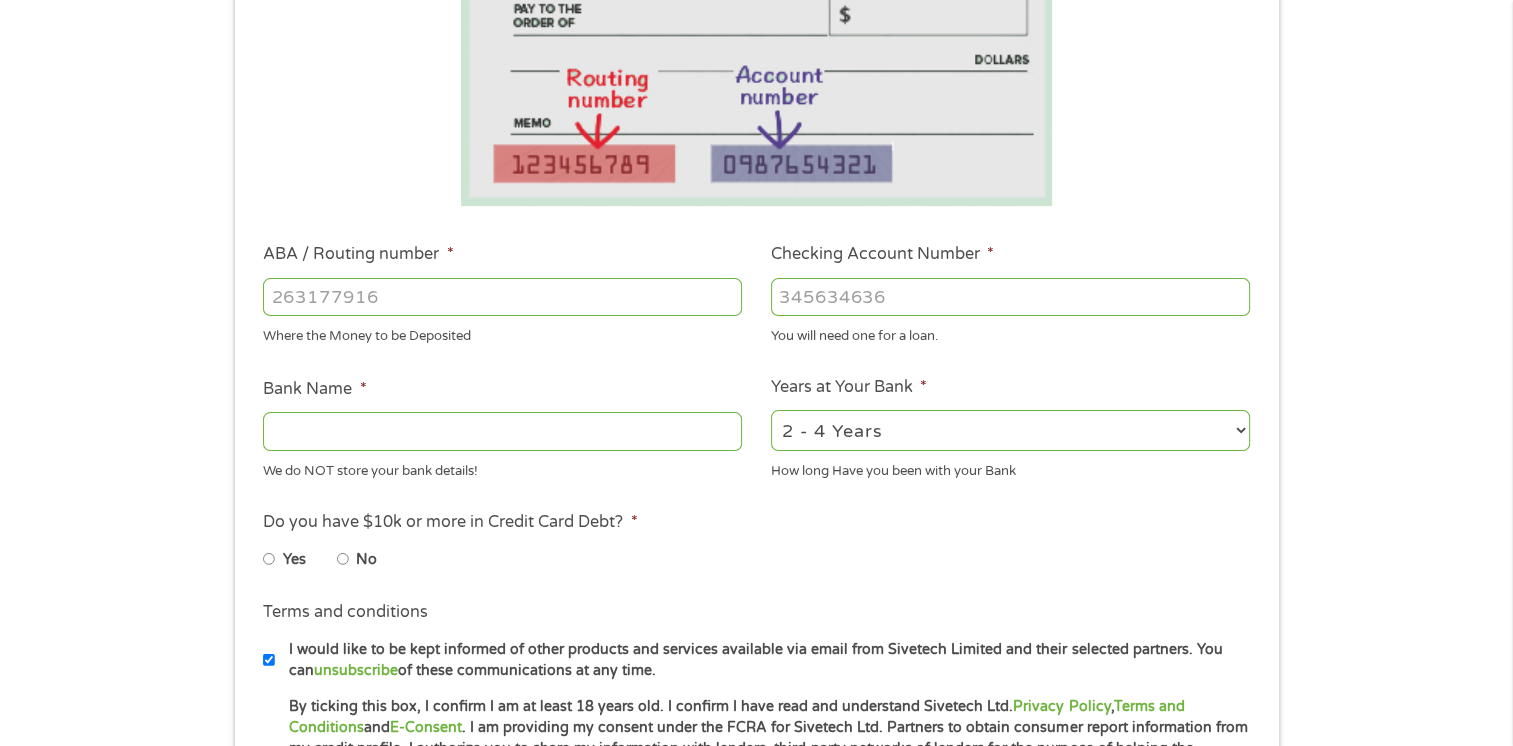 click on "No" at bounding box center [343, 559] 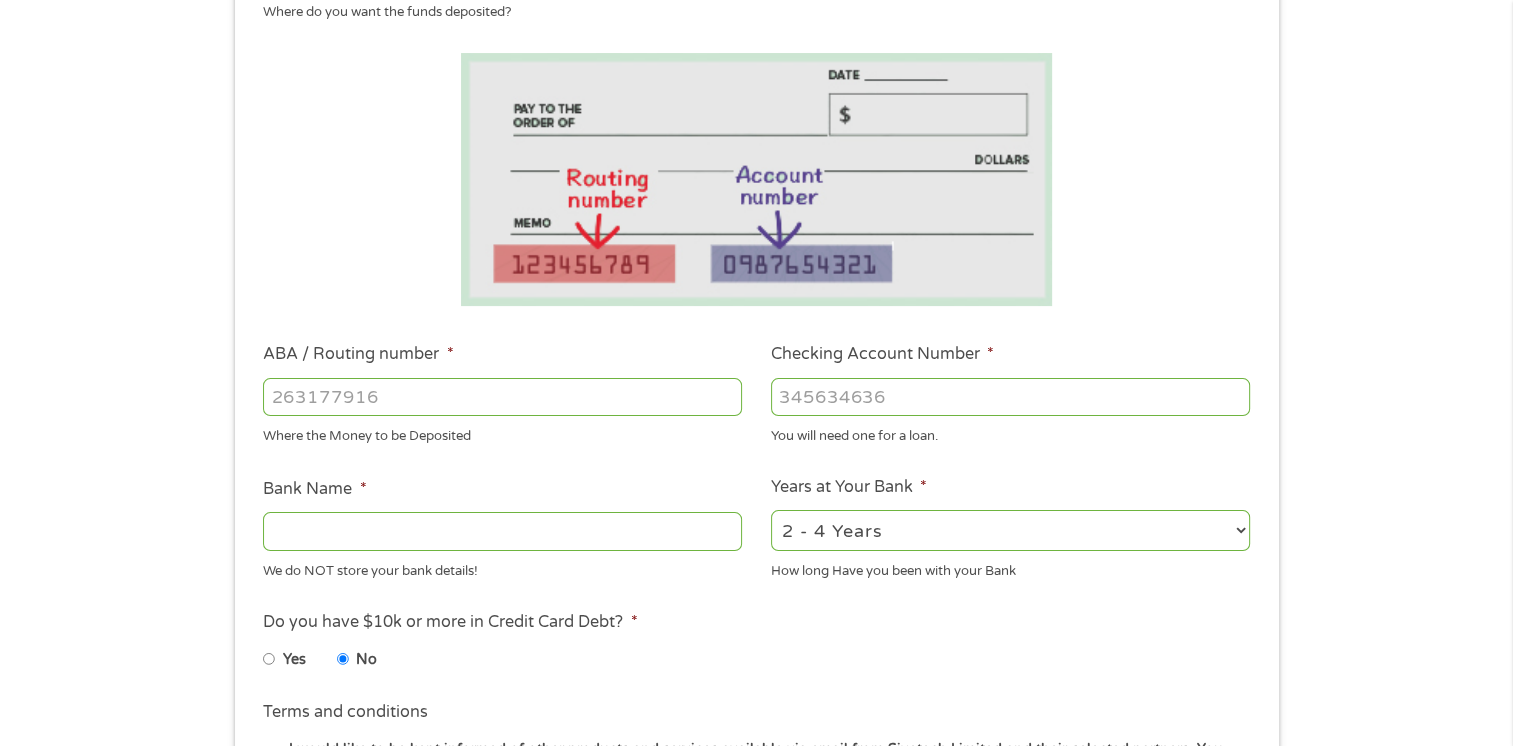 scroll, scrollTop: 0, scrollLeft: 0, axis: both 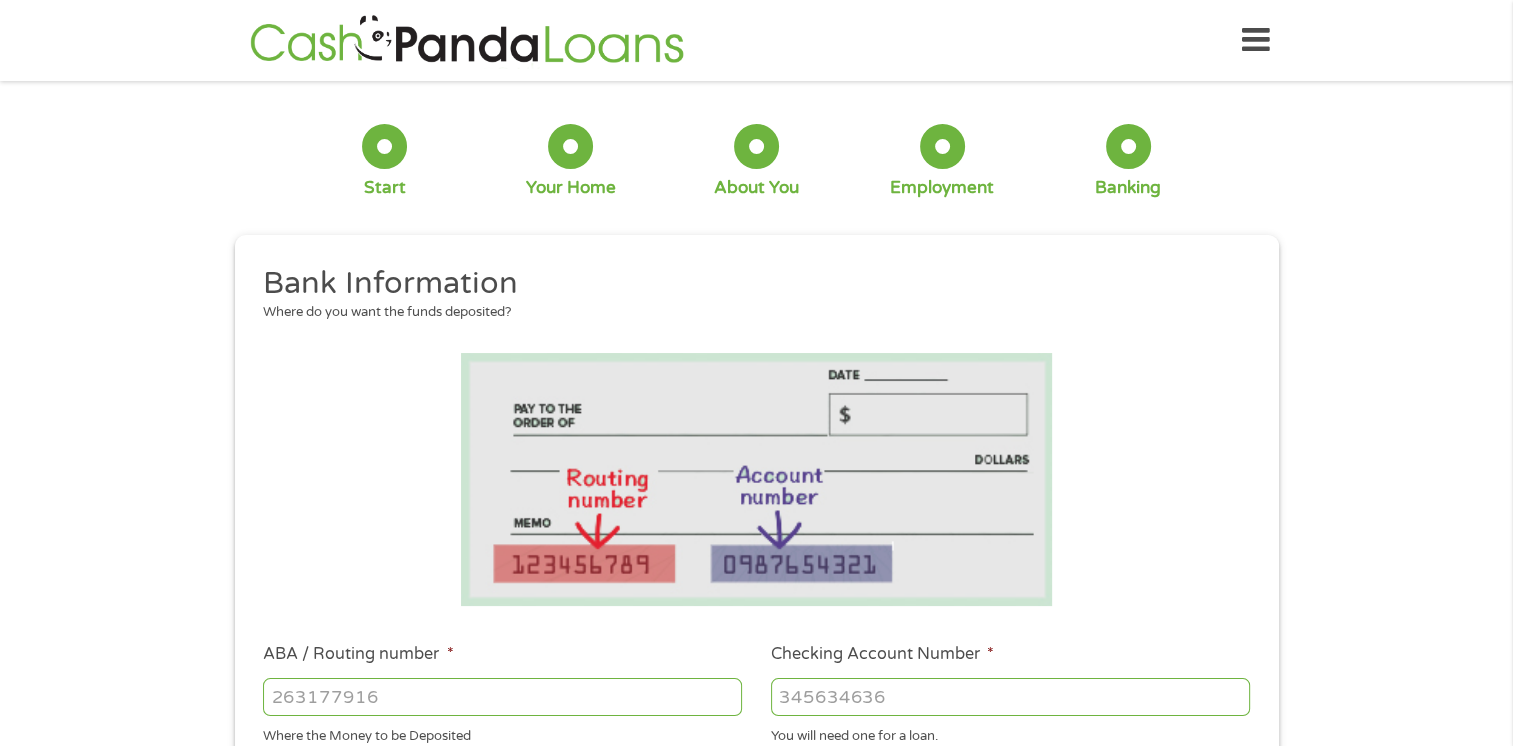click on "ABA / Routing number *" at bounding box center (502, 697) 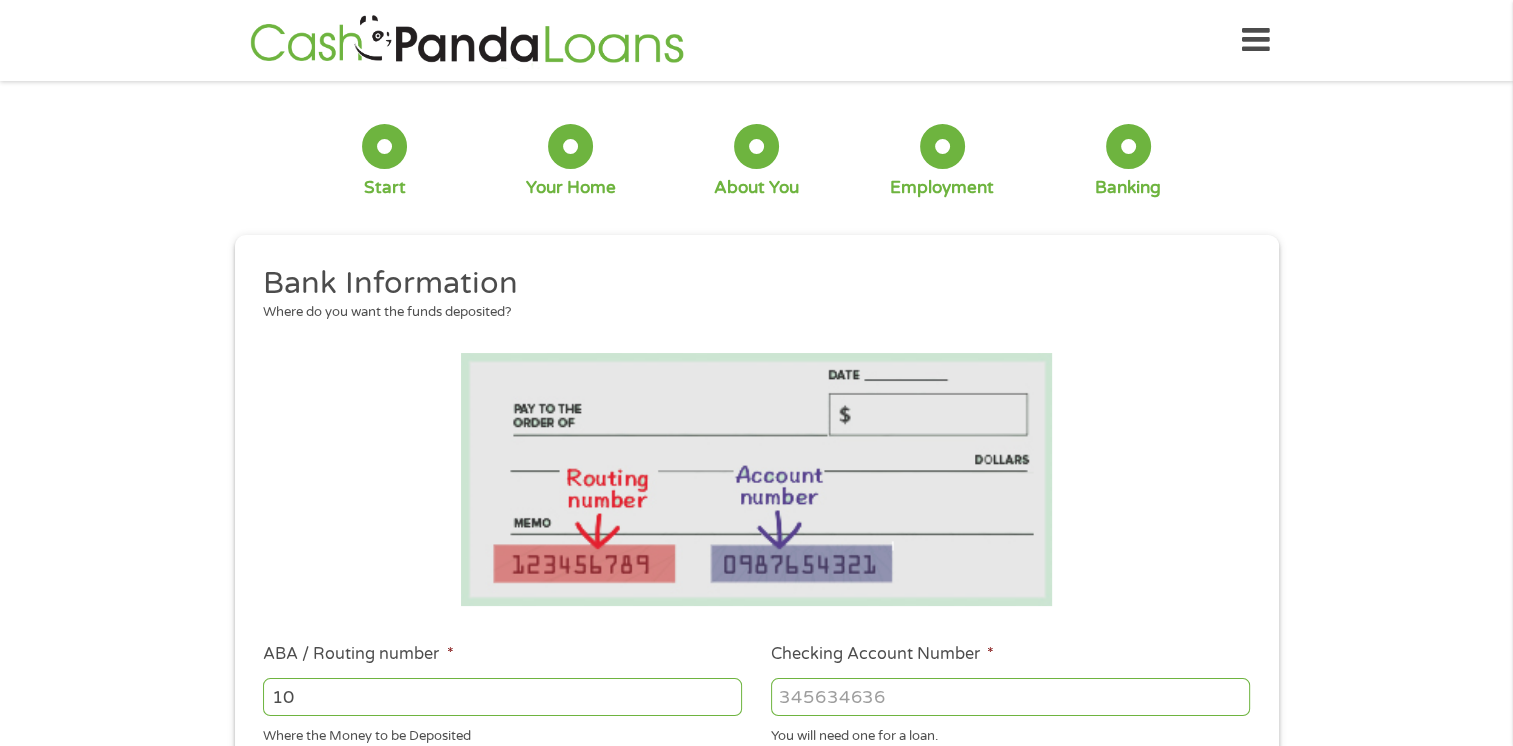 type on "1" 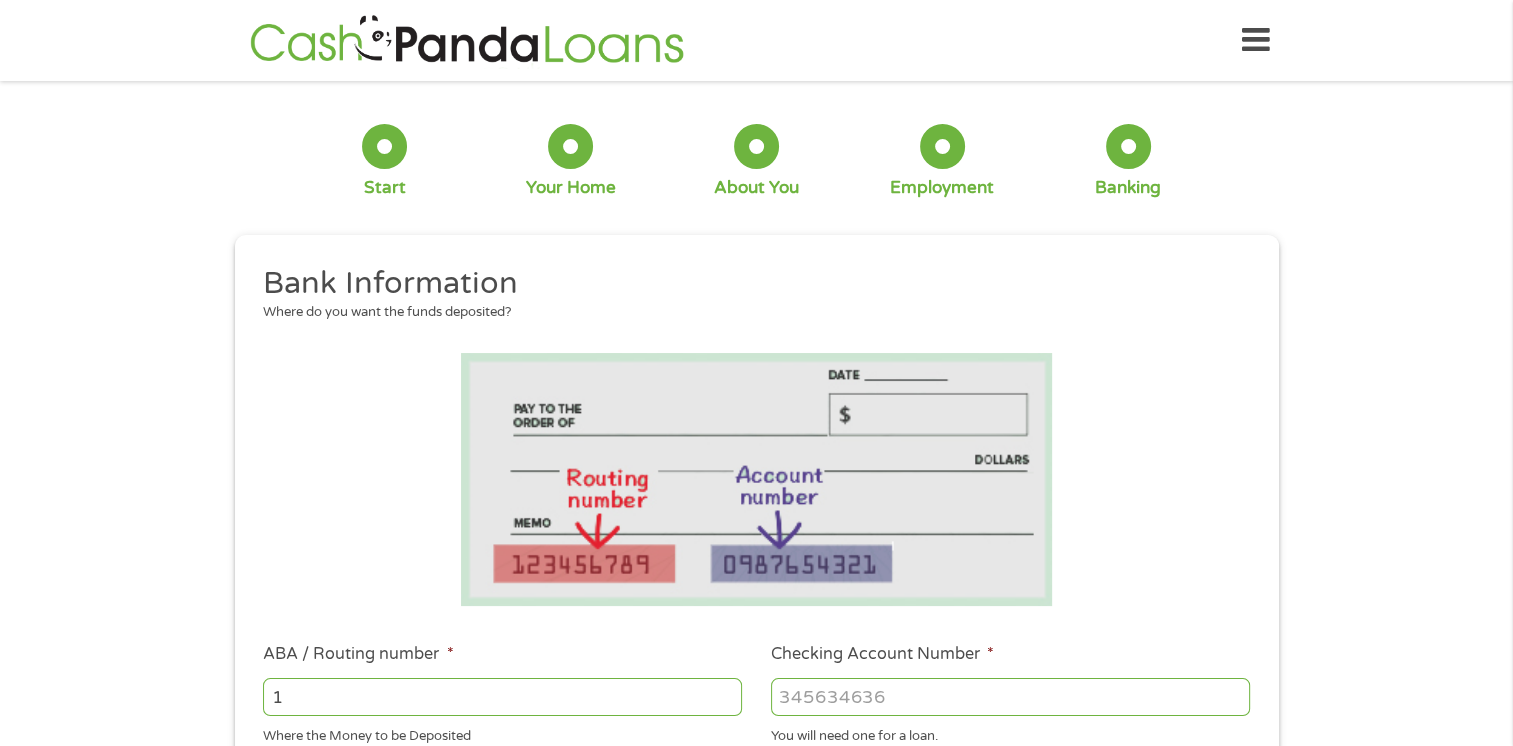 type 